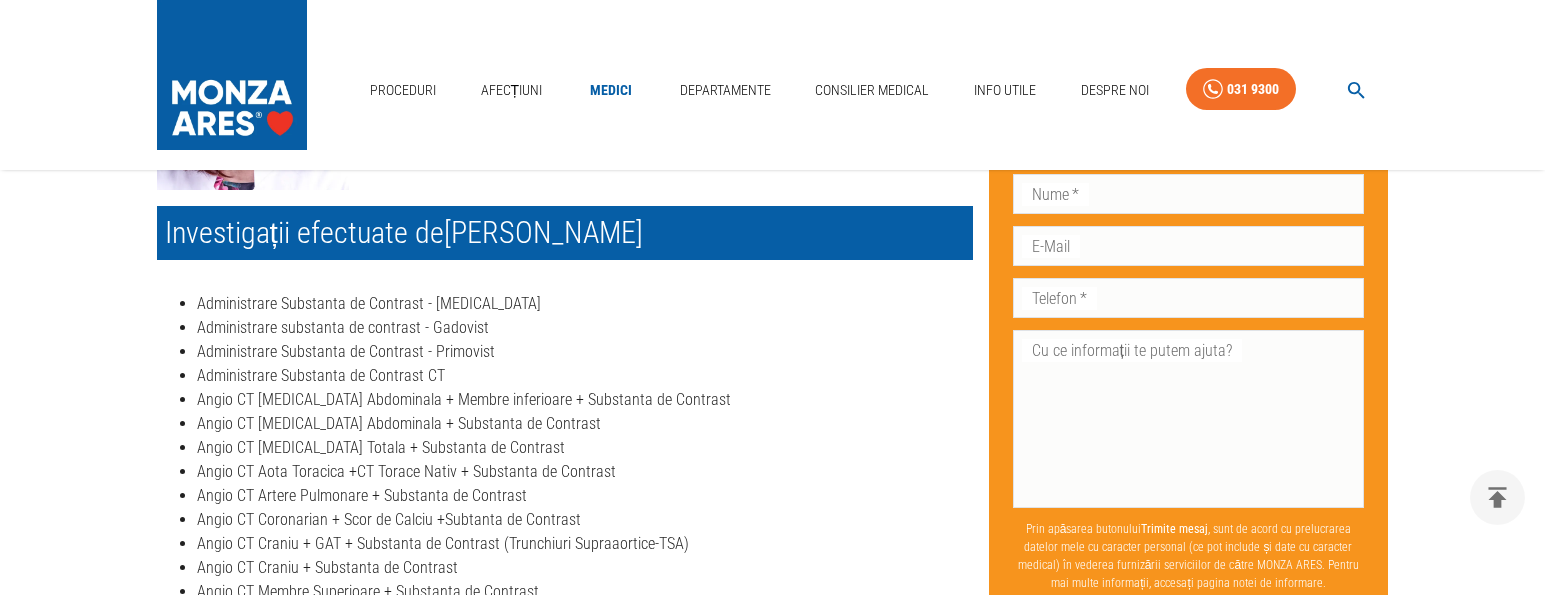 scroll, scrollTop: 342, scrollLeft: 0, axis: vertical 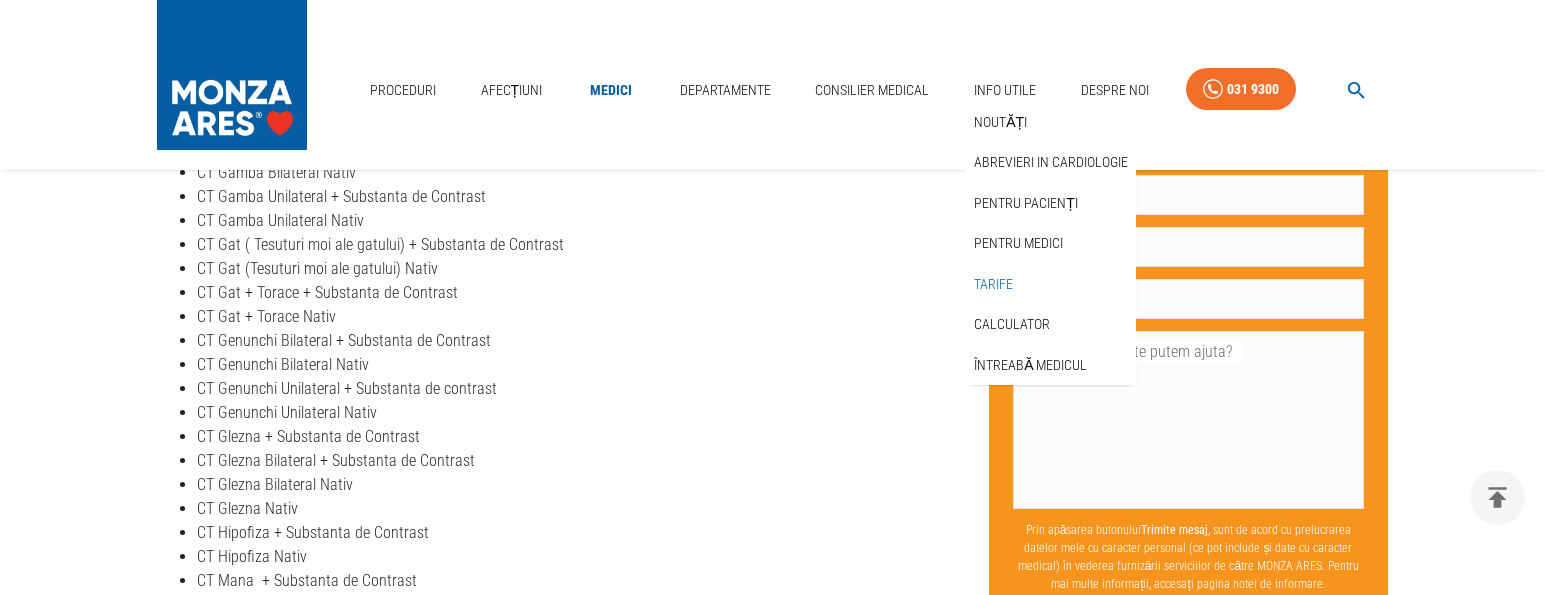 click on "Tarife" at bounding box center (993, 284) 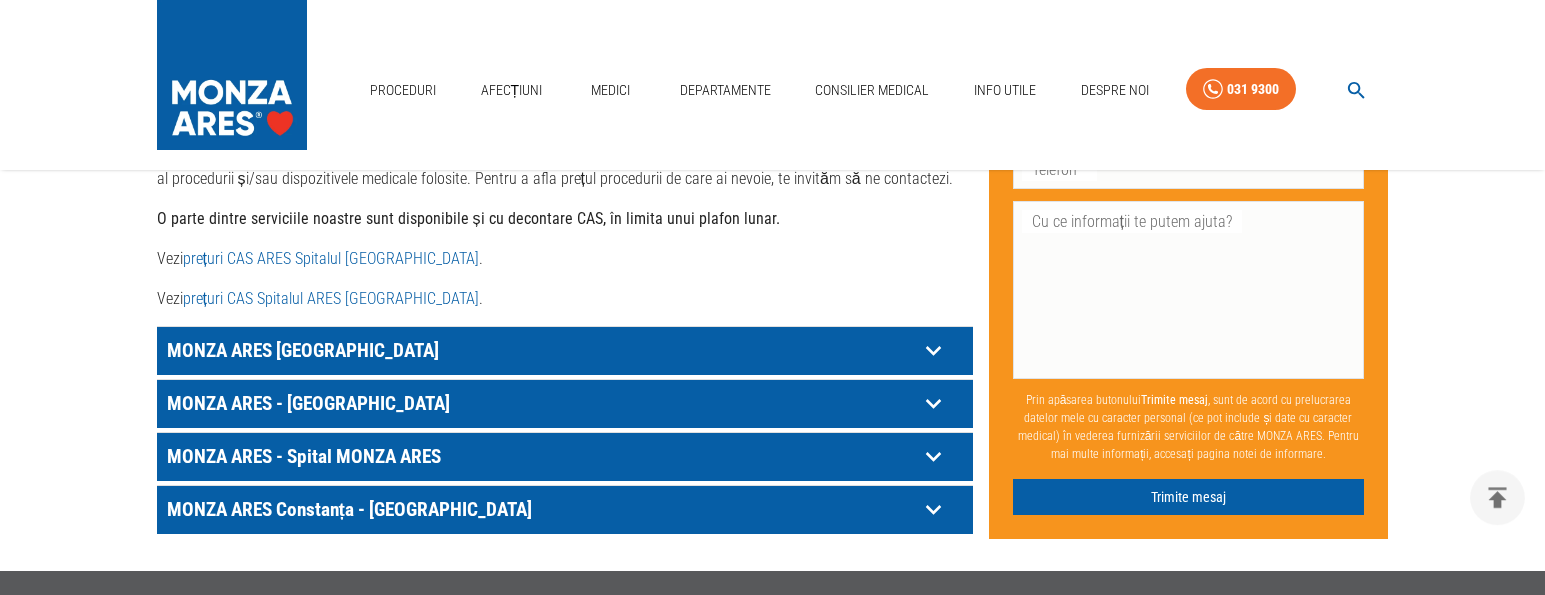 scroll, scrollTop: 1140, scrollLeft: 0, axis: vertical 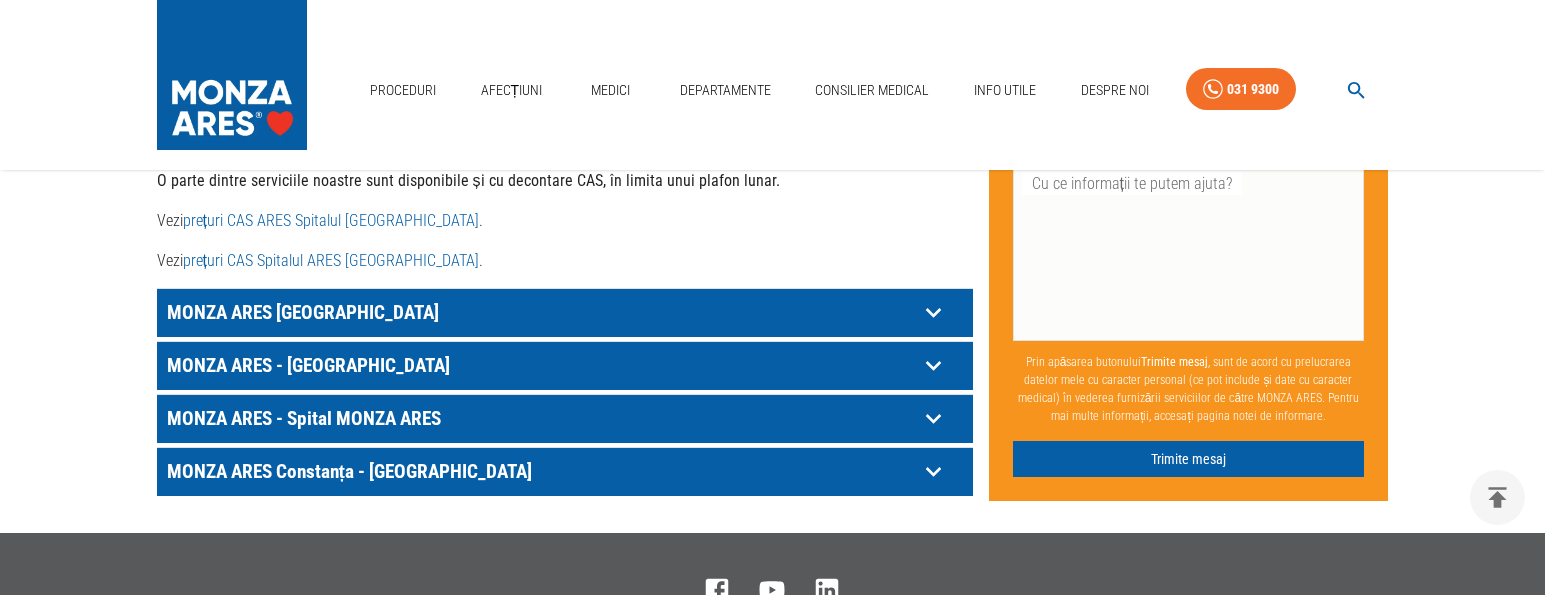 click on "prețuri CAS Spitalul ARES [GEOGRAPHIC_DATA]" at bounding box center [331, 260] 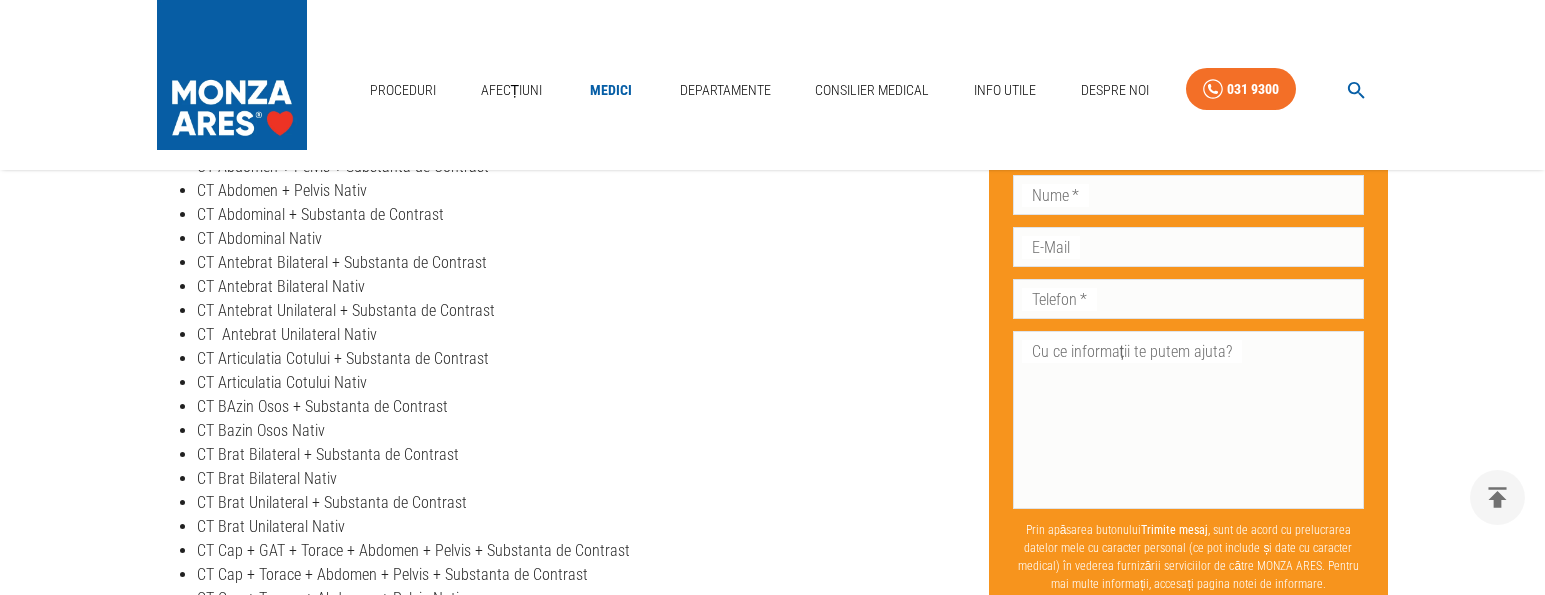 scroll, scrollTop: 2166, scrollLeft: 0, axis: vertical 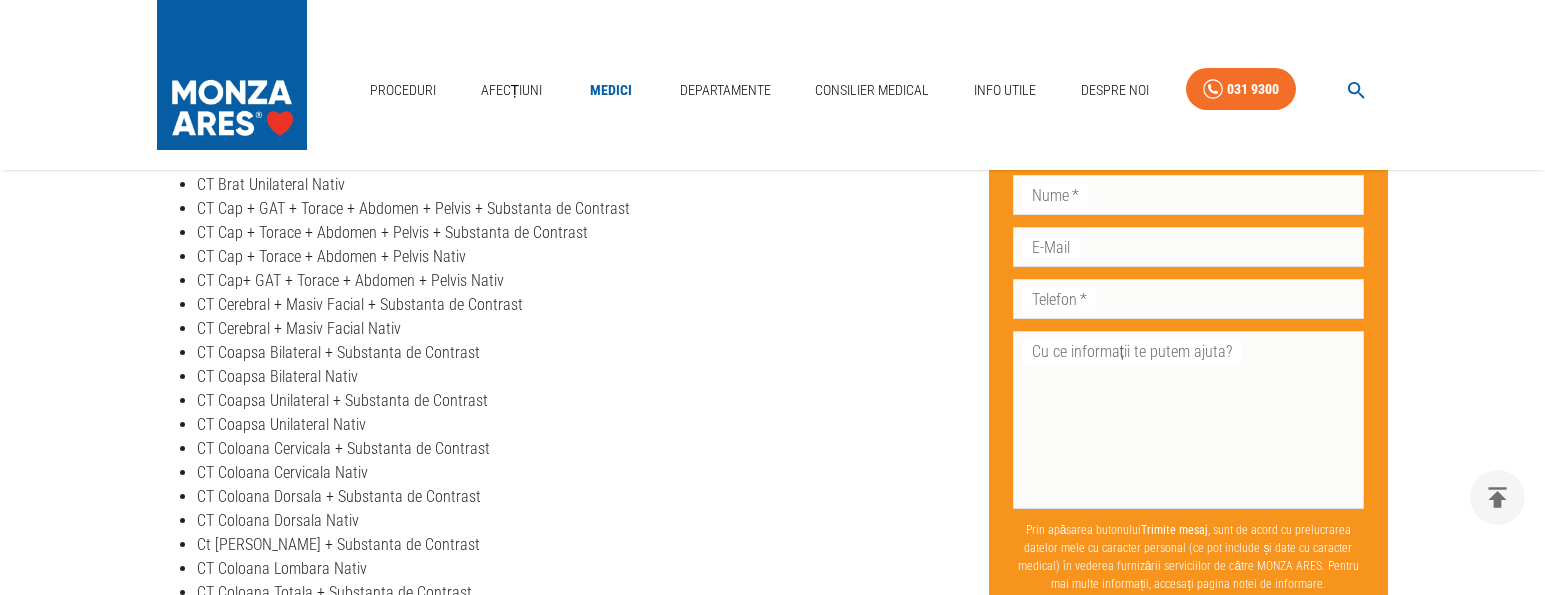 click on "Acasă › Medici › [PERSON_NAME] [PERSON_NAME] Medic primar Radiologie - Imagistică medicală Radiologie și imagistică medicală MONZA ARES - Cardiomed Cluj - Republicii 17 Doctor [PERSON_NAME] este medic primar Radiologie - Imagistică medicală la MONZA ARES Cardiomed [GEOGRAPHIC_DATA] din [STREET_ADDRESS] Investigații efectuate de  [PERSON_NAME] Administrare Substanta de Contrast - [MEDICAL_DATA] Administrare substanta de contrast - Gadovist Administrare Substanta de Contrast - Primovist Administrare Substanta de Contrast CT Angio CT [MEDICAL_DATA] Abdominala + Membre inferioare + Substanta de Contrast Angio CT [MEDICAL_DATA] Abdominala + Substanta de Contrast Angio CT [MEDICAL_DATA] Totala + Substanta de Contrast Angio CT Aota Toracica +CT Torace Nativ + Substanta de Contrast Angio CT Artere Pulmonare + Substanta de Contrast Angio CT Coronarian + Scor de Calciu +Subtanta de Contrast Angio CT Craniu + GAT + Substanta de Contrast (Trunchiuri Supraaortice-TSA) Angio CT Craniu + Substanta de Contrast Angio RMN Artere Renale Nativ Prenume" at bounding box center [773, 2353] 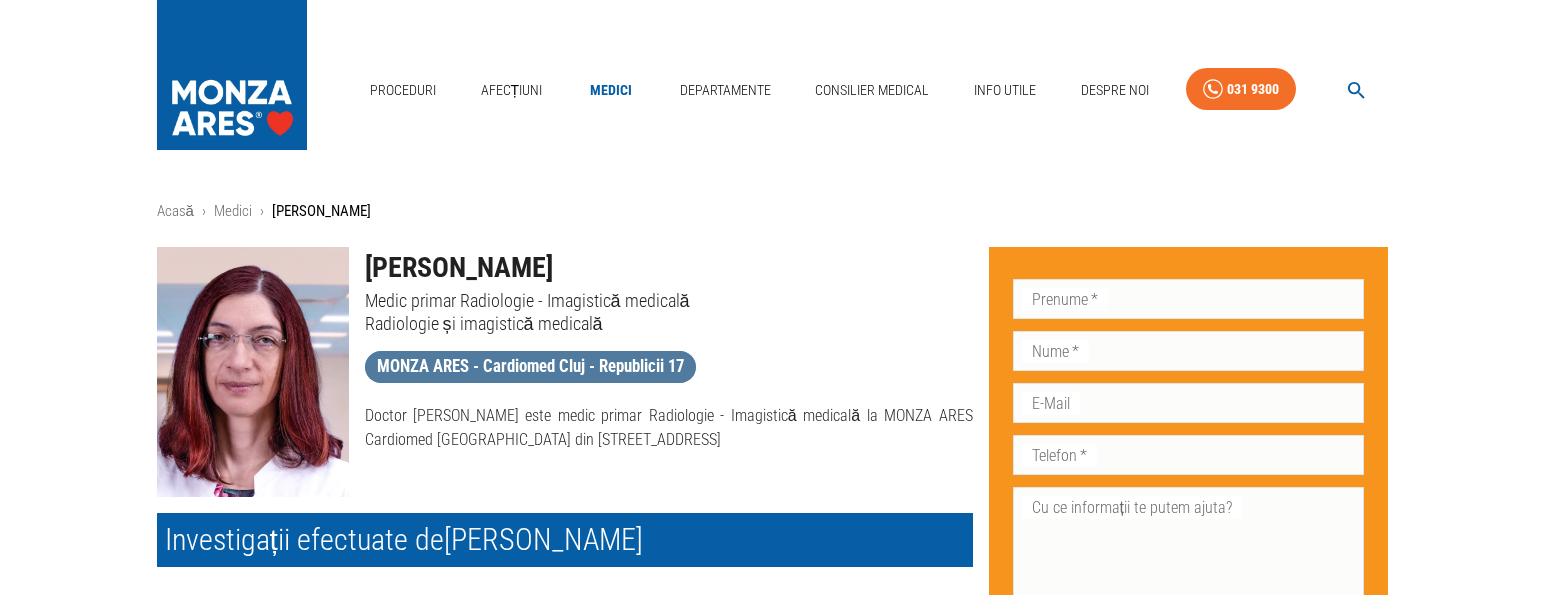 click on "MONZA ARES - Cardiomed Cluj - Republicii 17" at bounding box center (530, 366) 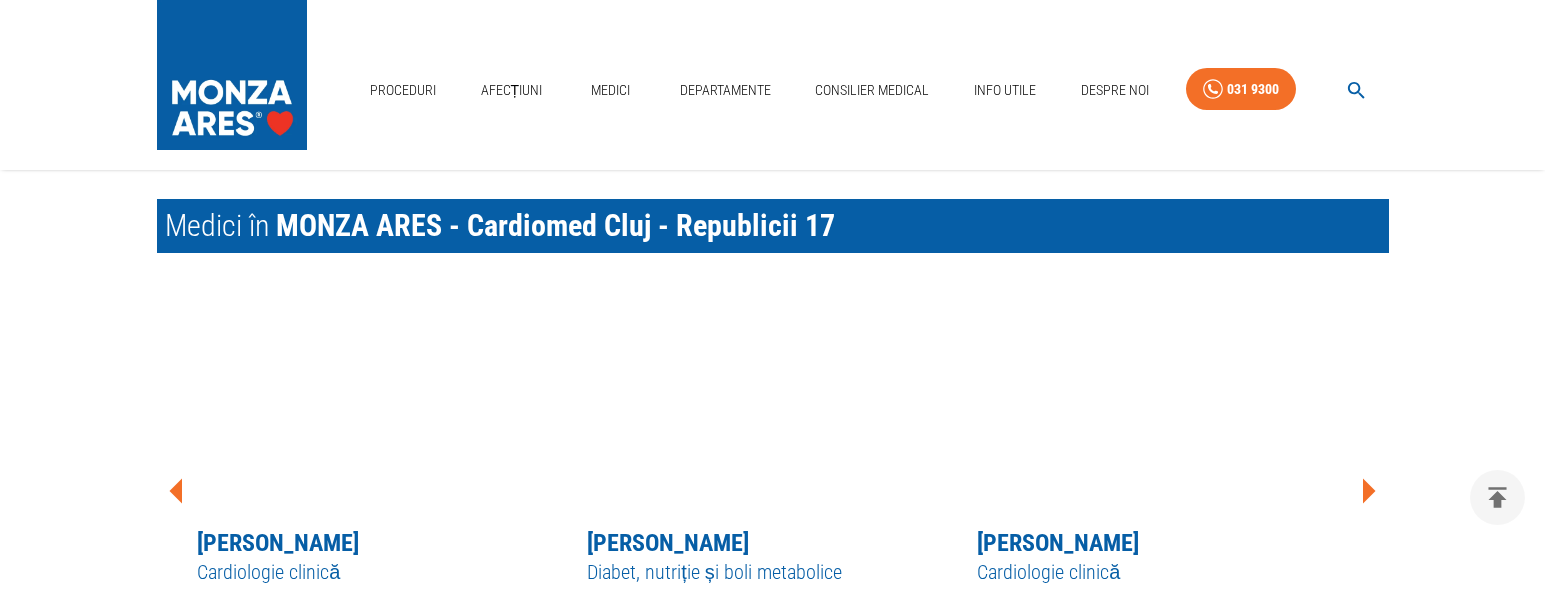 scroll, scrollTop: 1368, scrollLeft: 0, axis: vertical 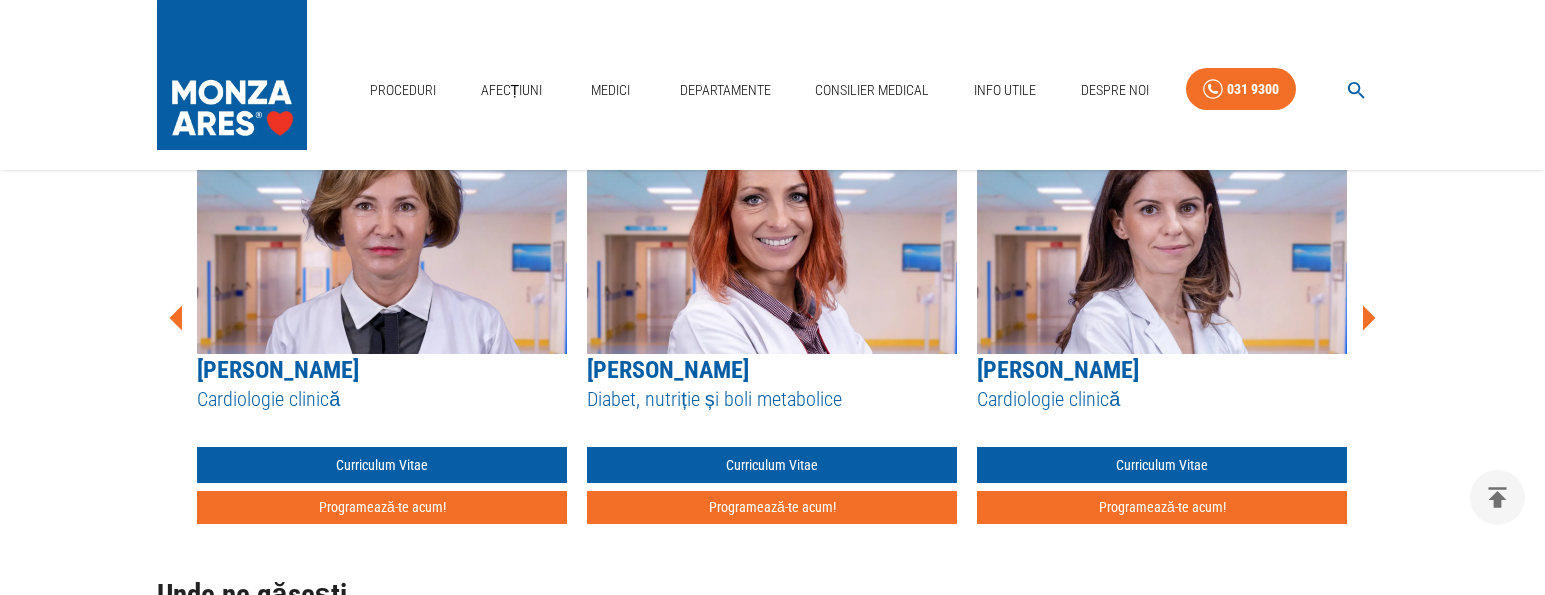 click 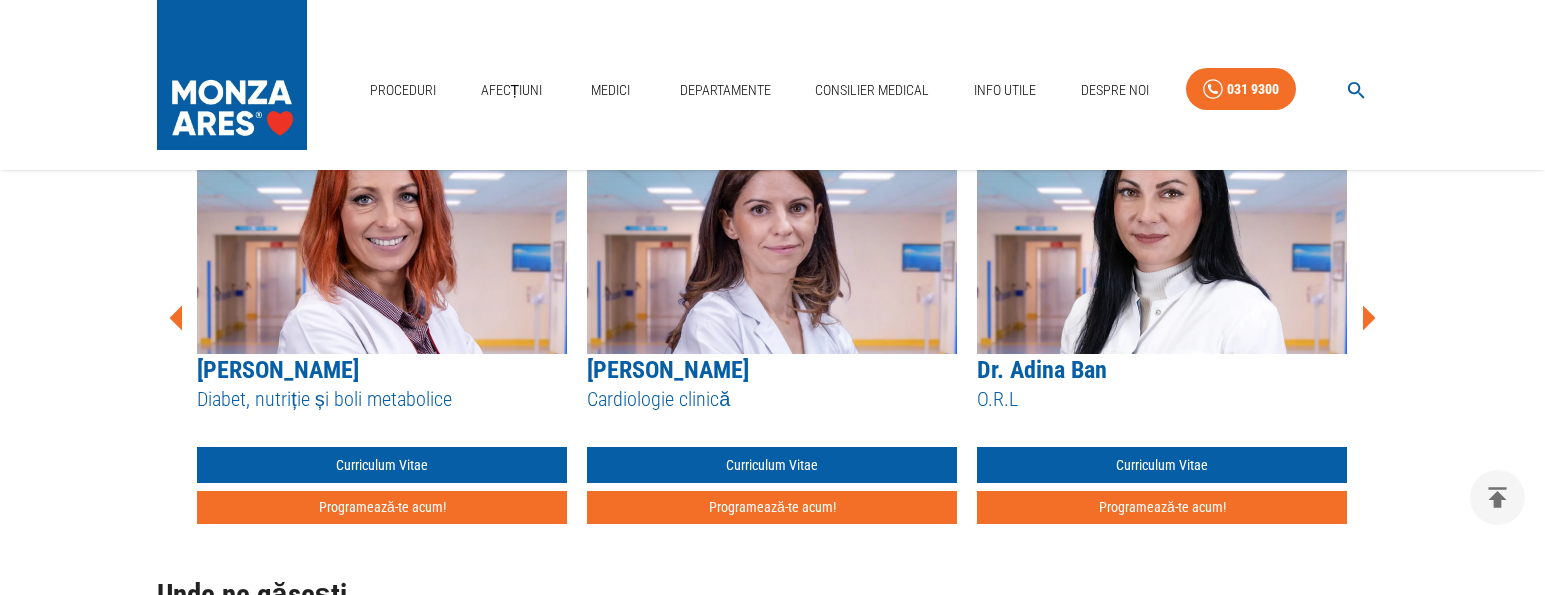 click 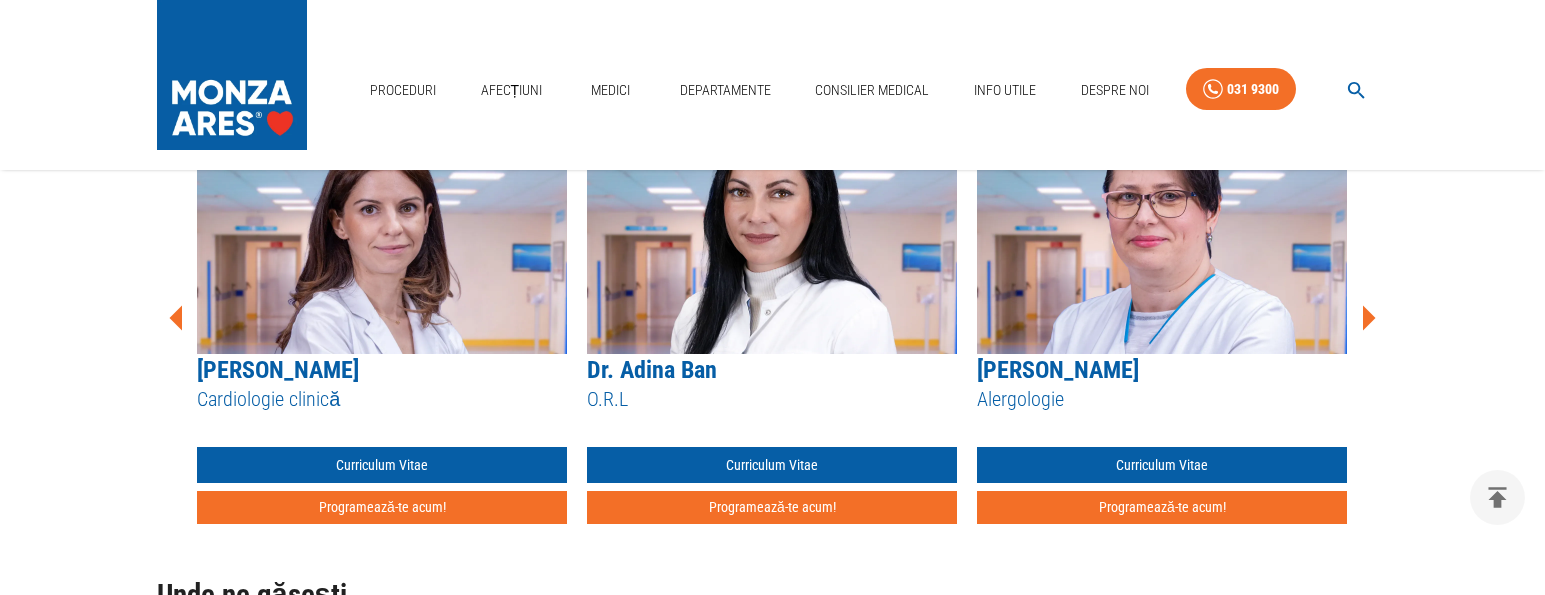 click 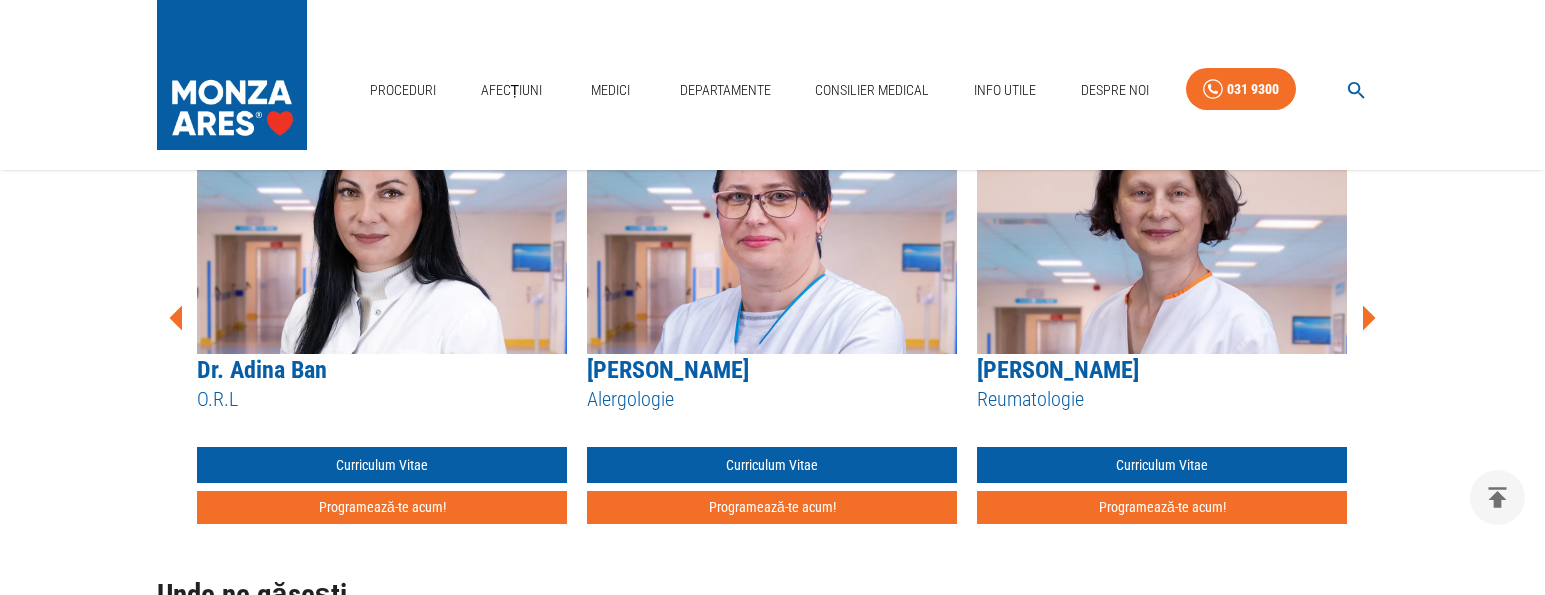 click 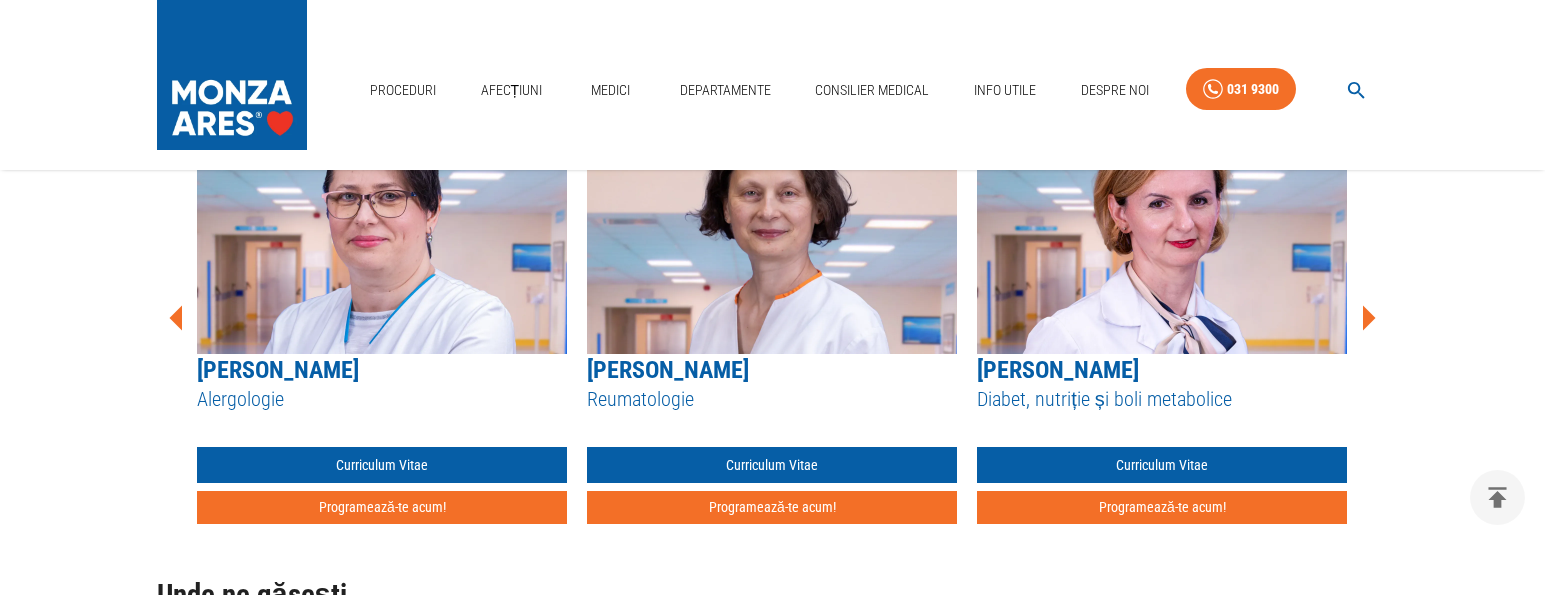 click 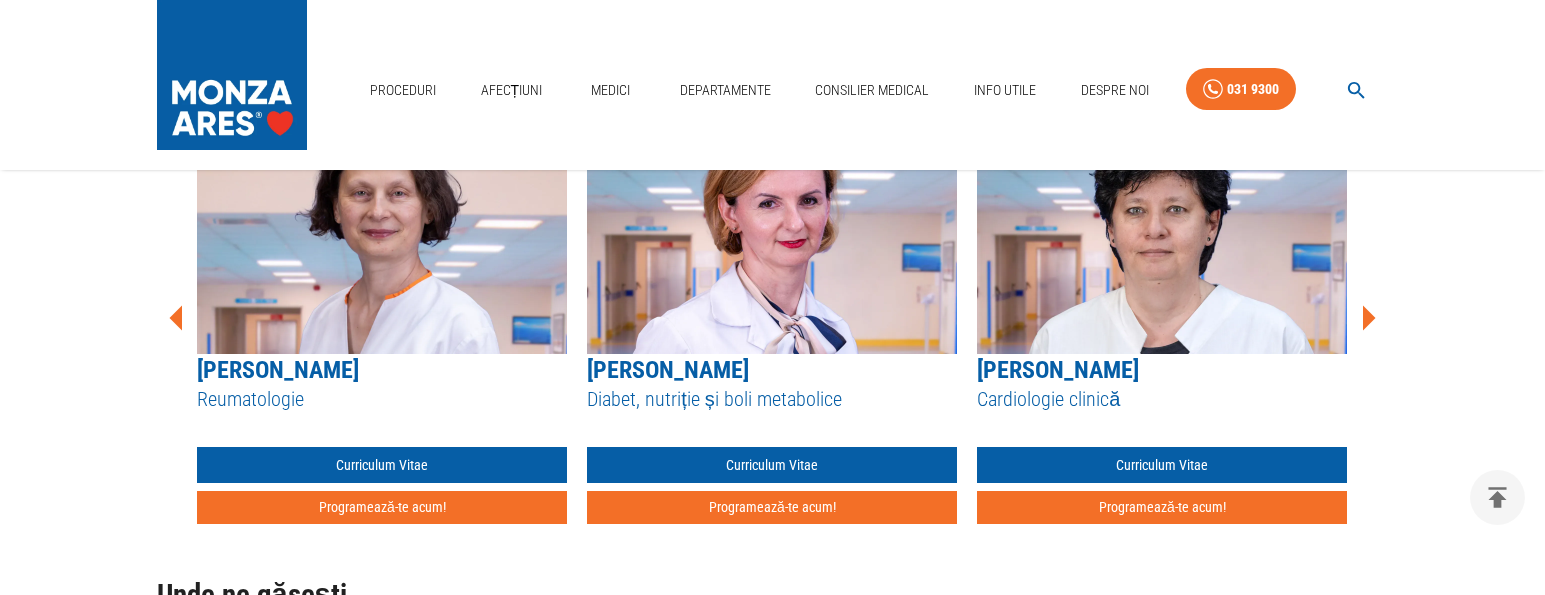 click 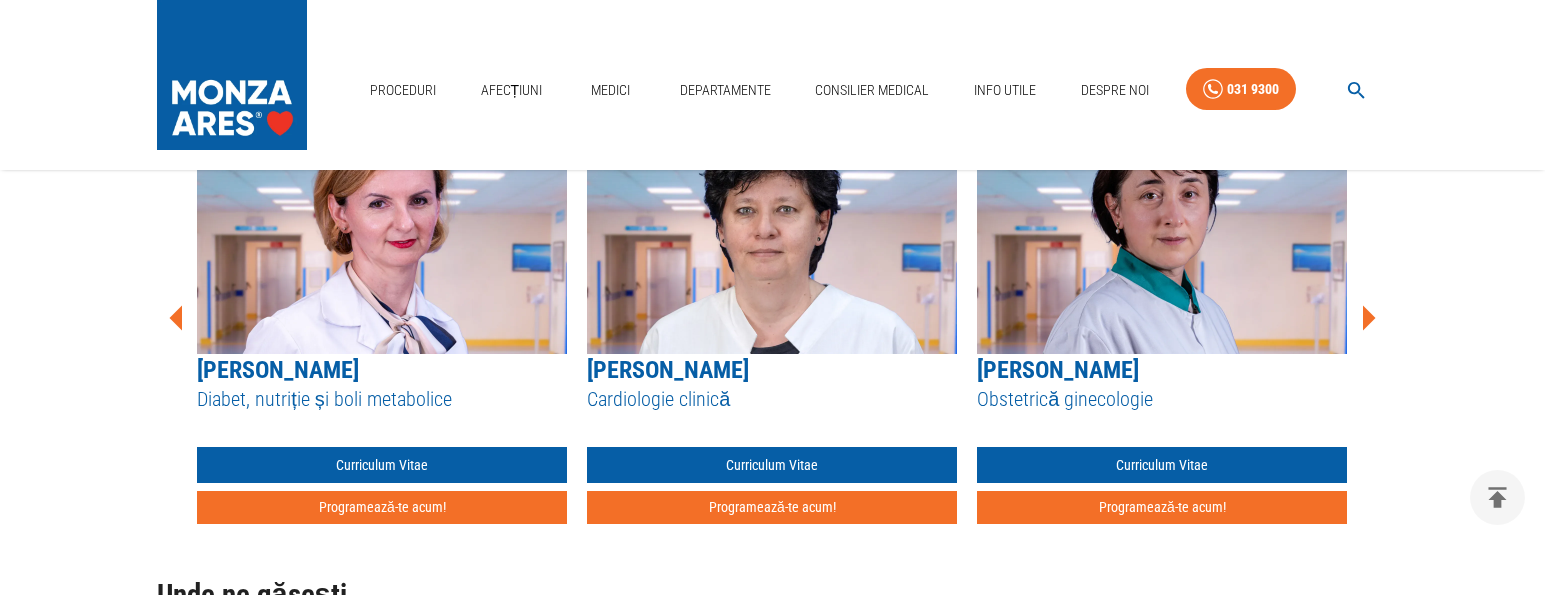 click 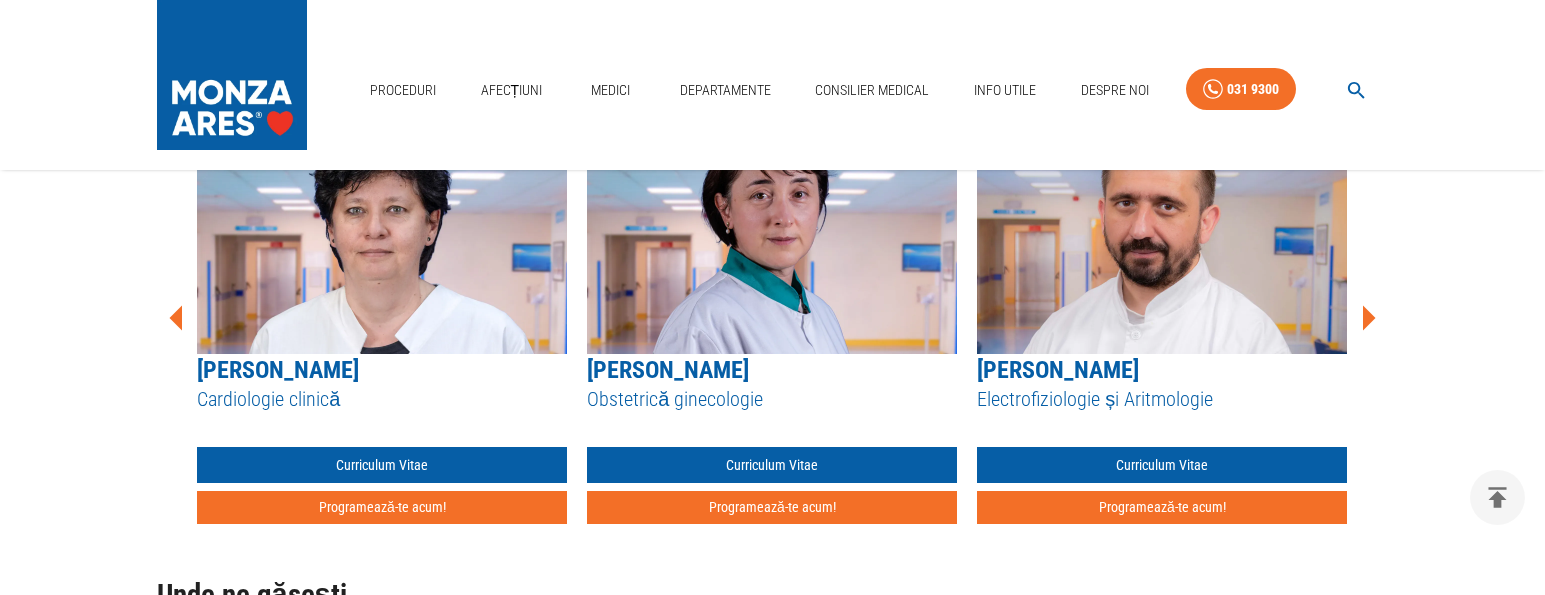 click 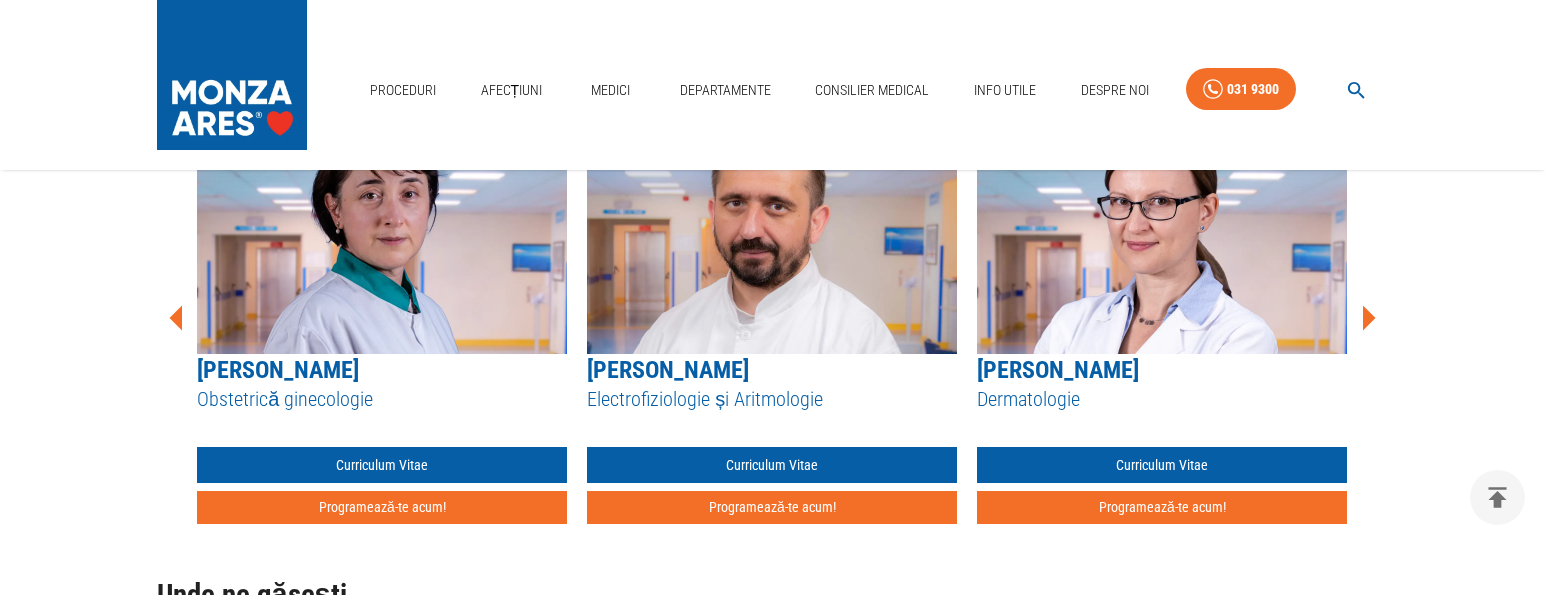 click 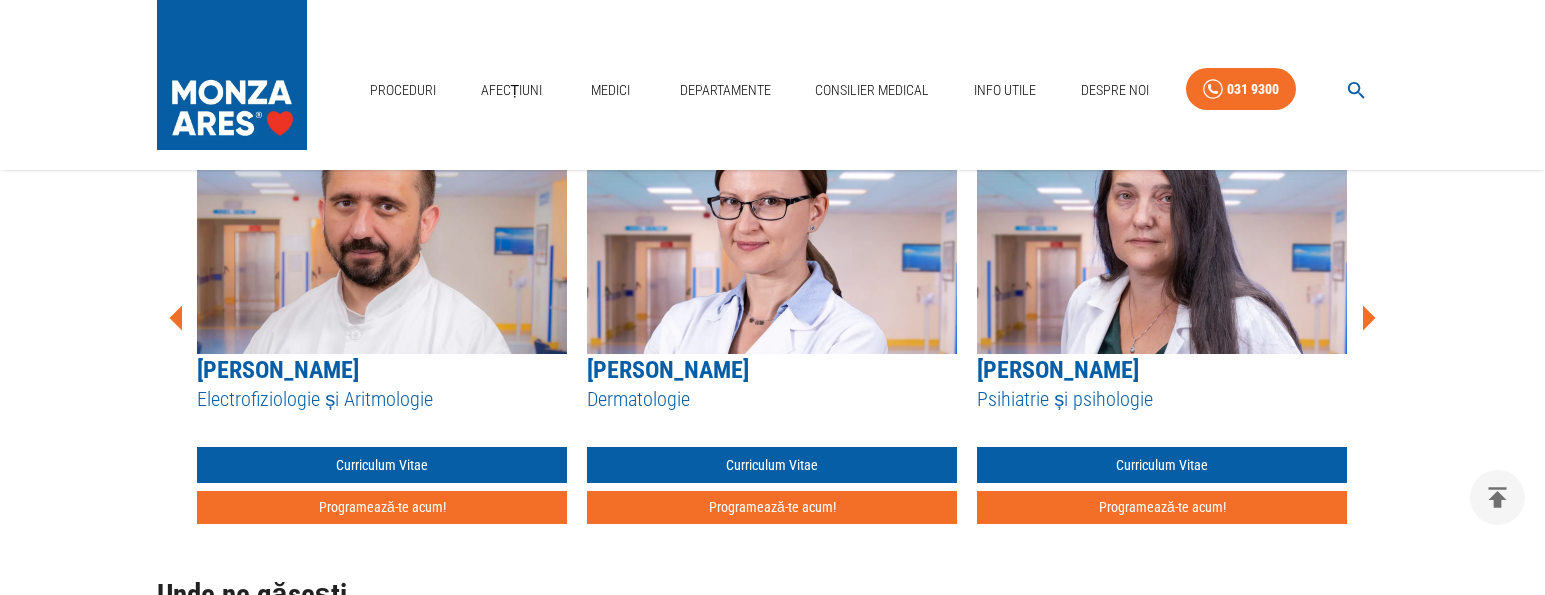 click 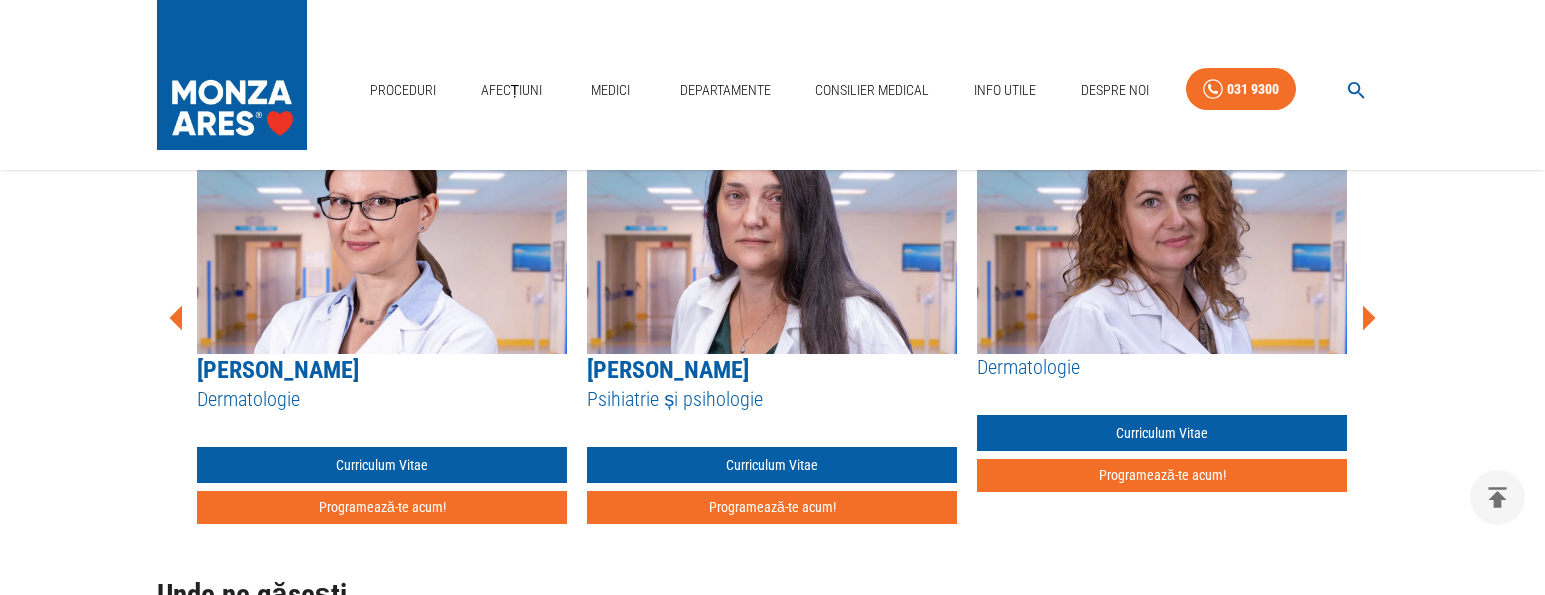 click 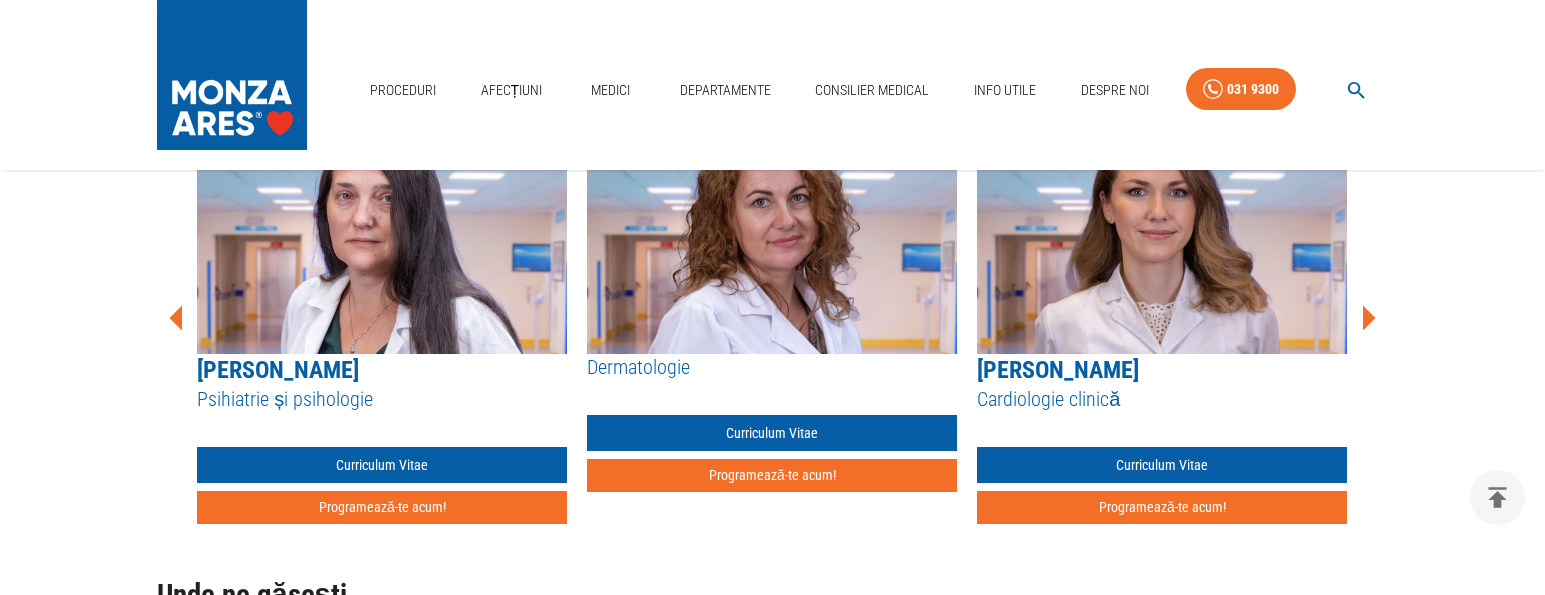 click 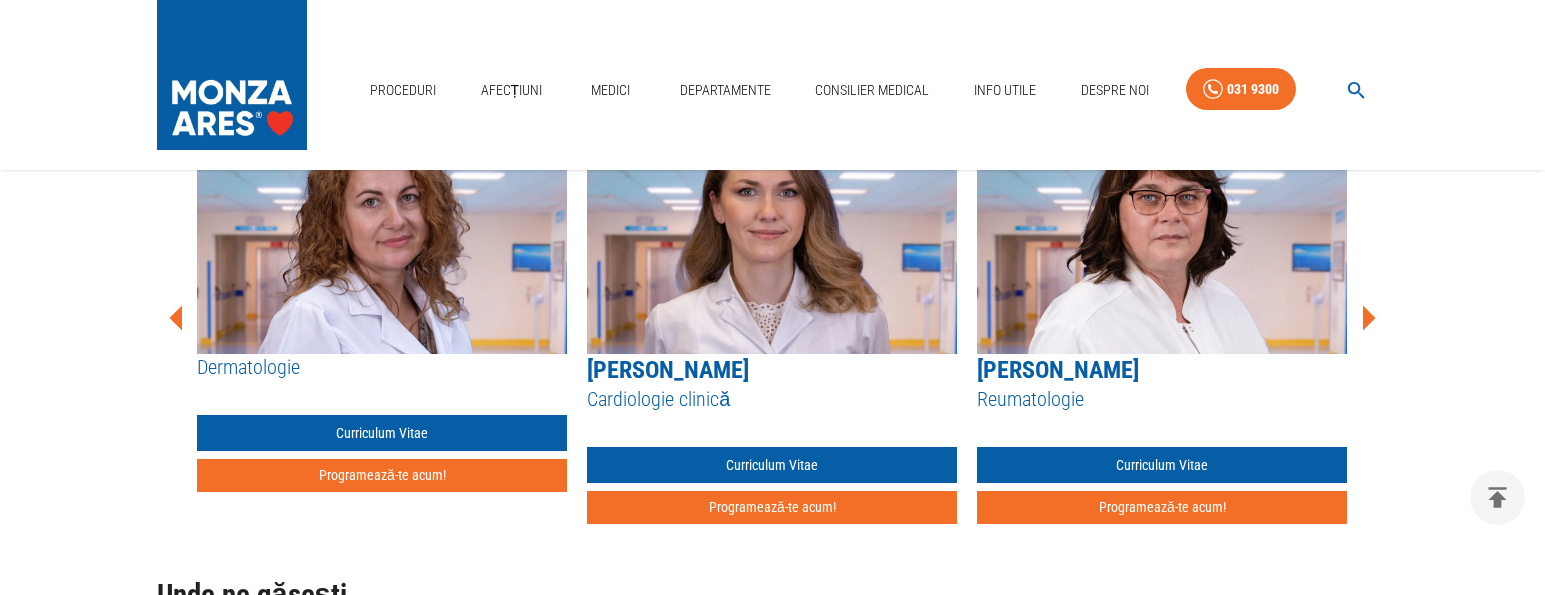 click 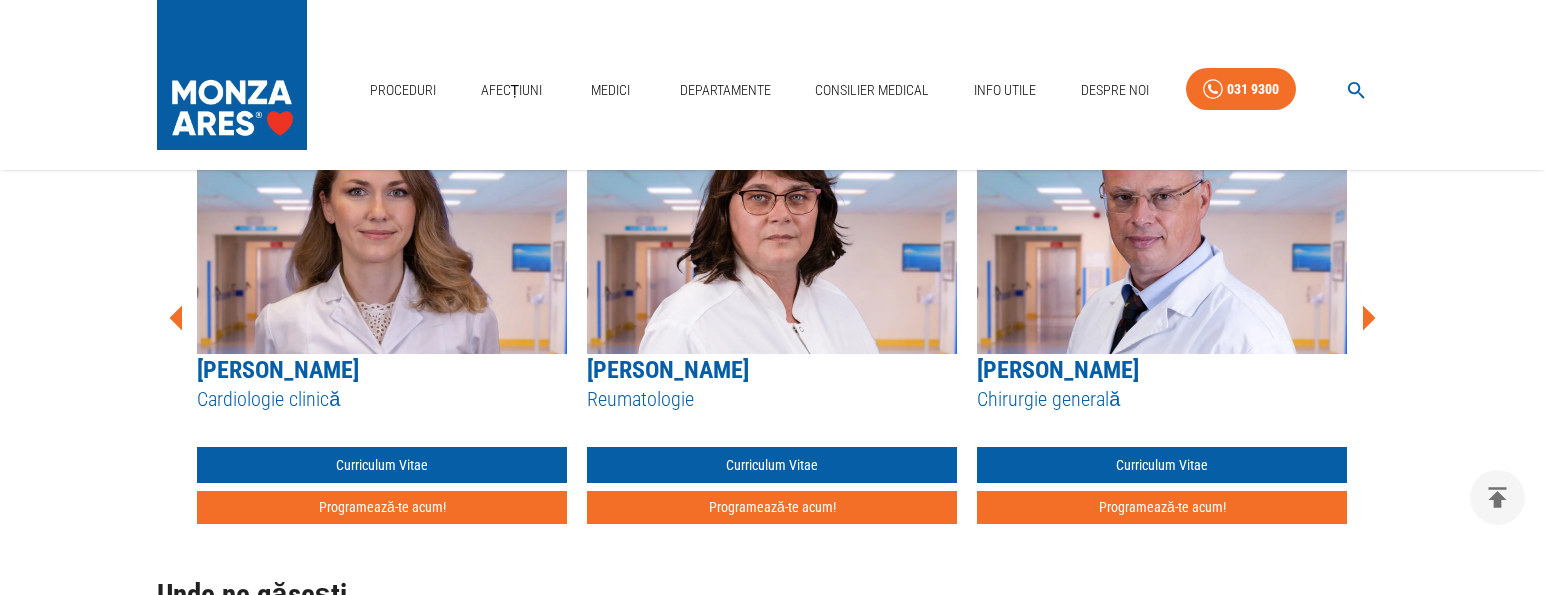 click 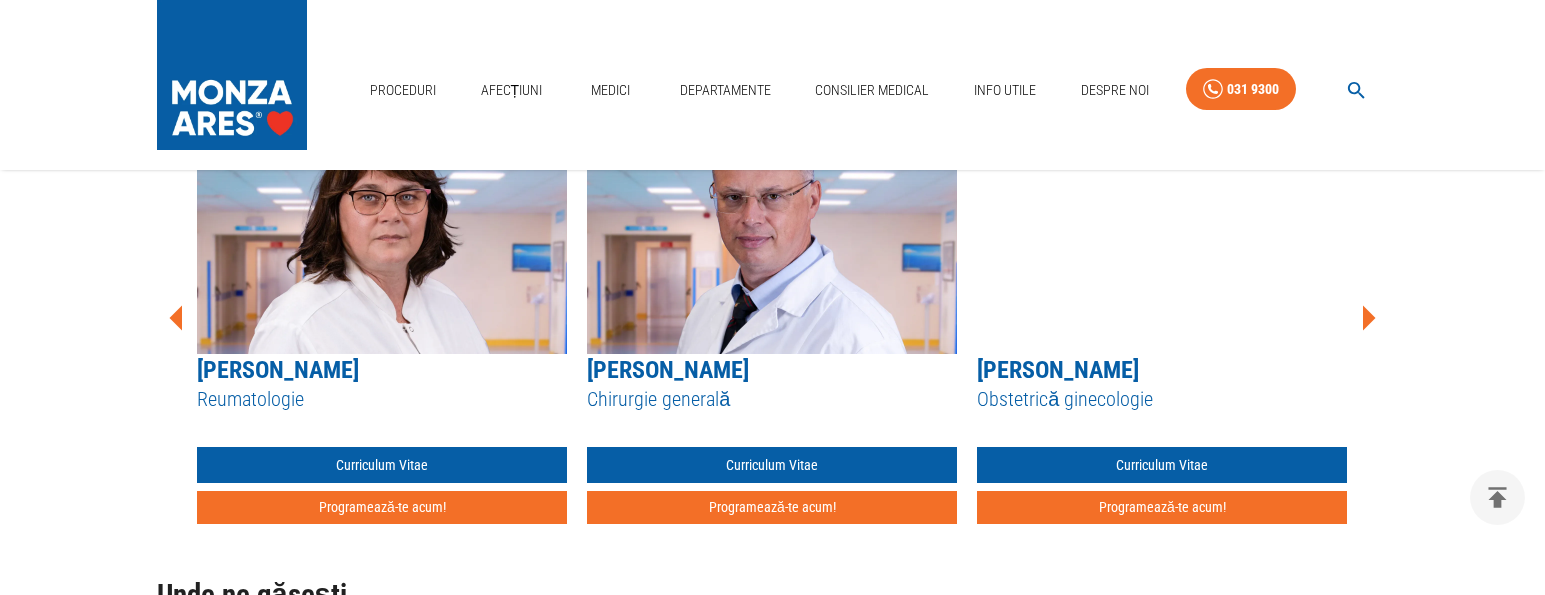 click 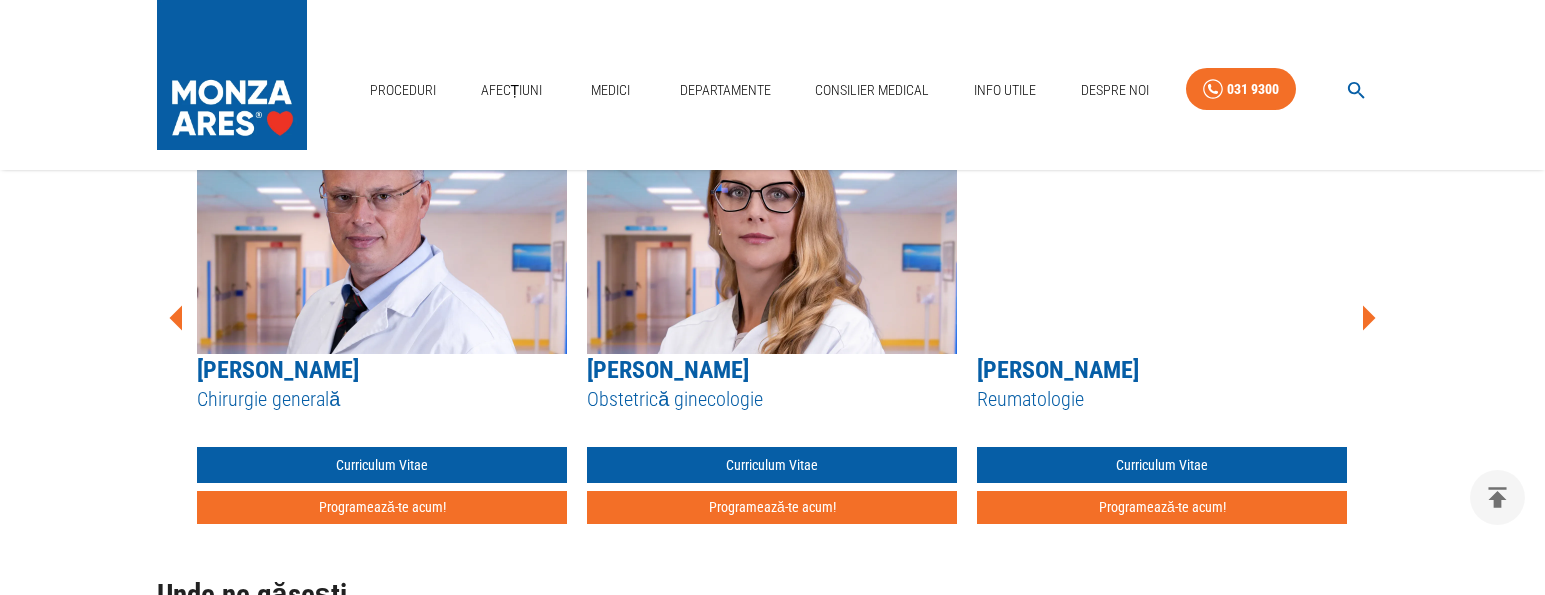 click 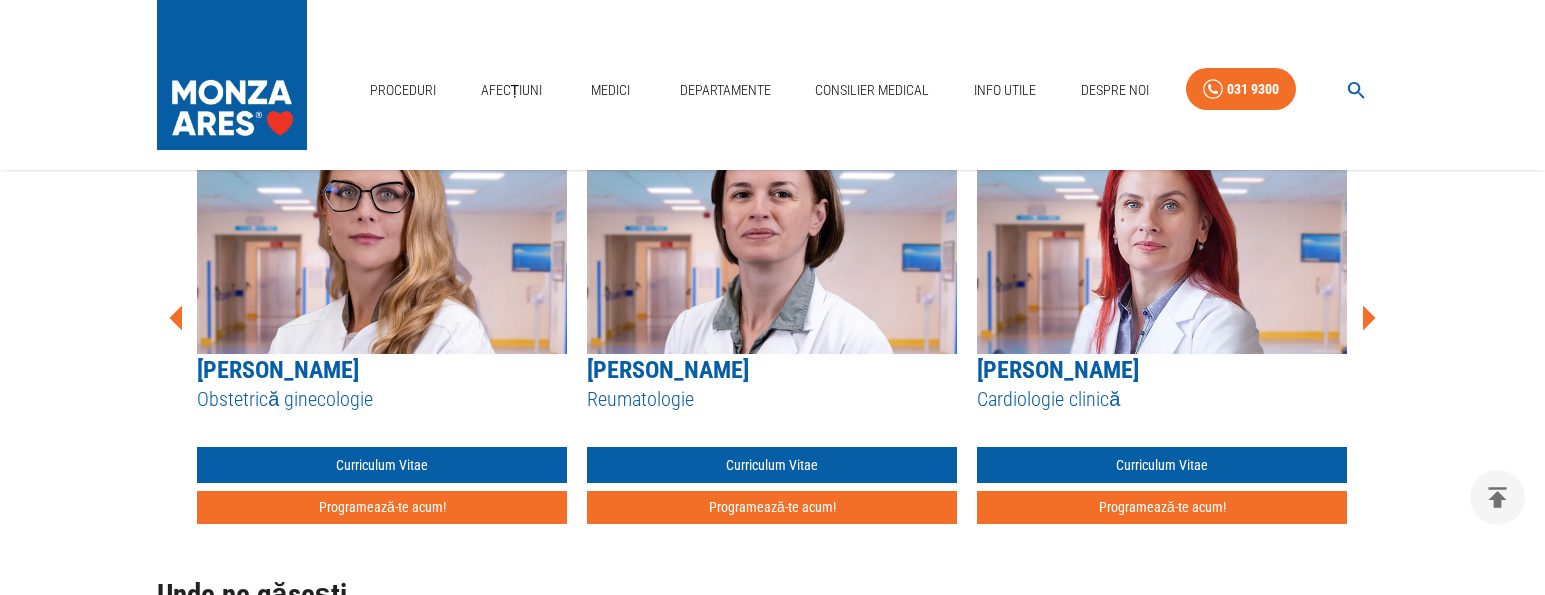 click 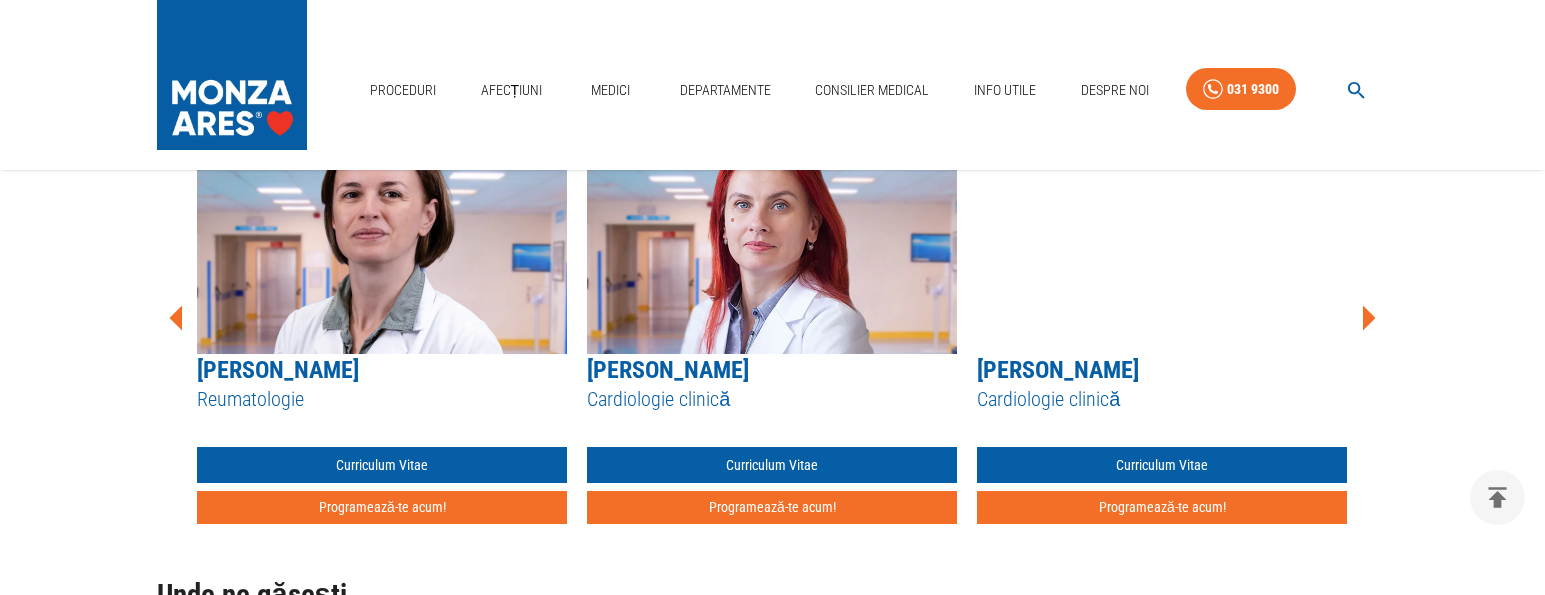 click 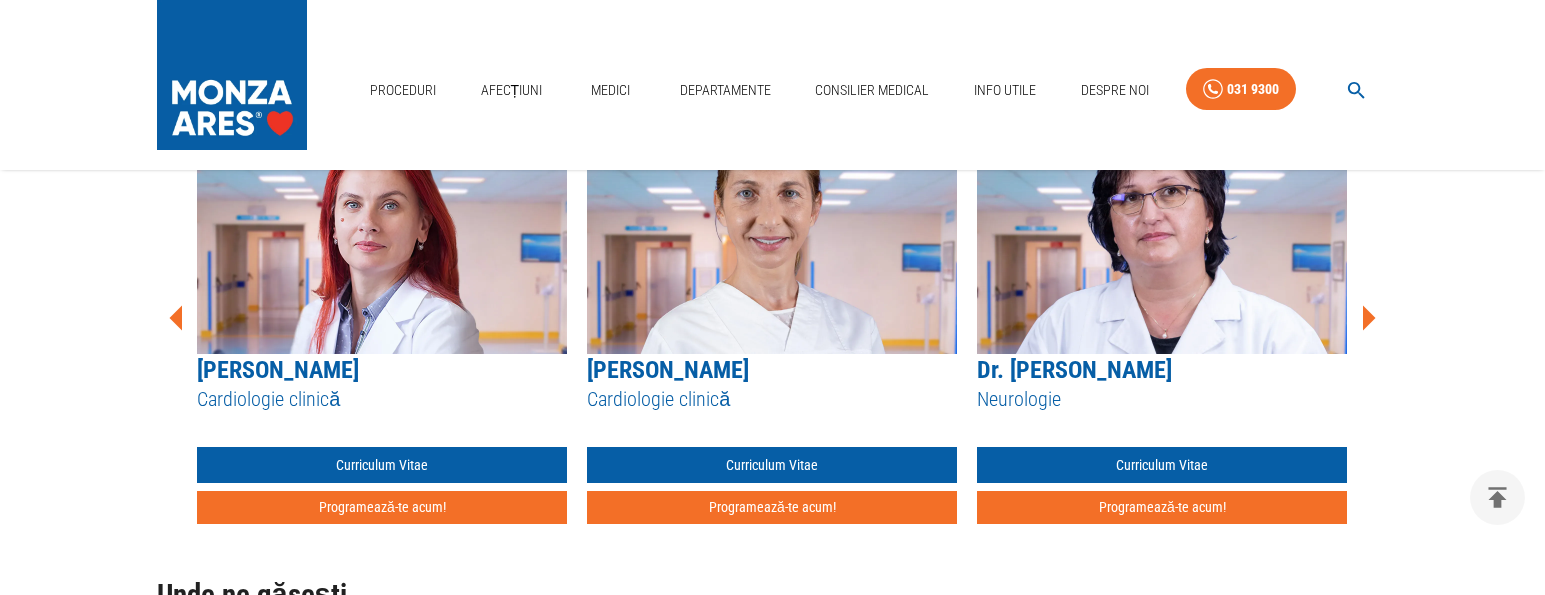 click 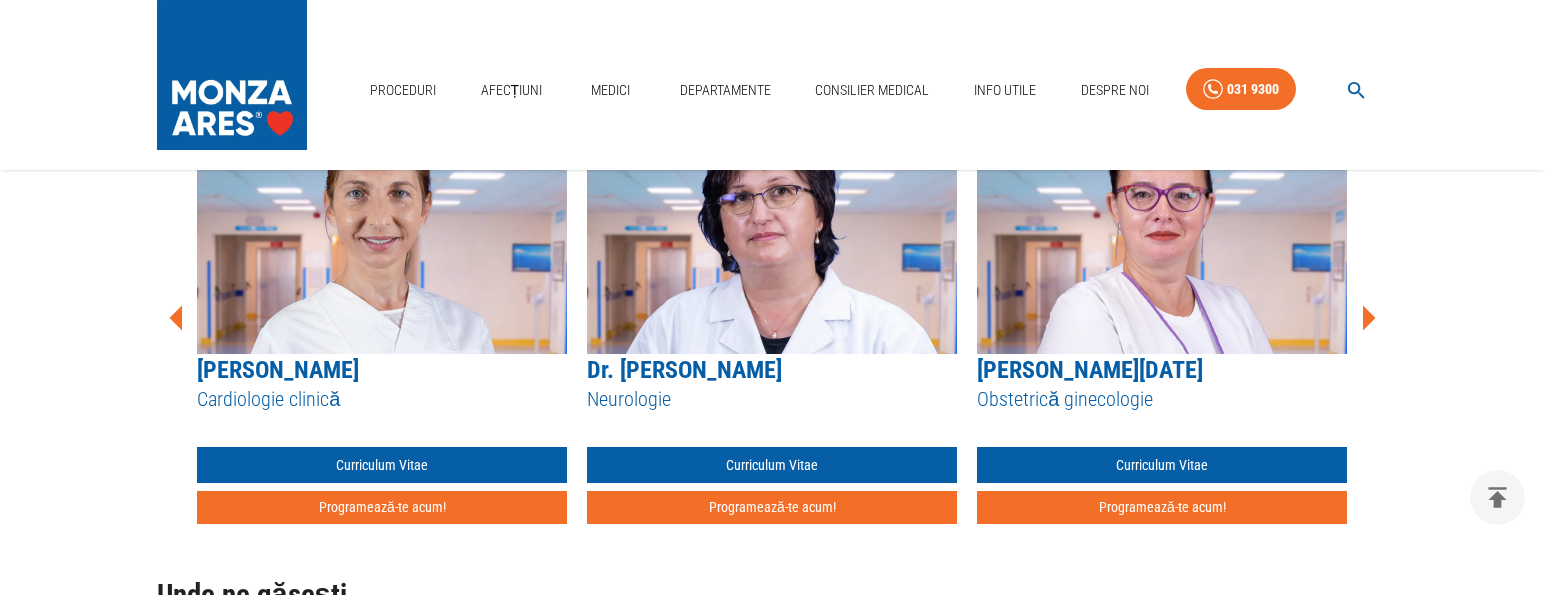 click 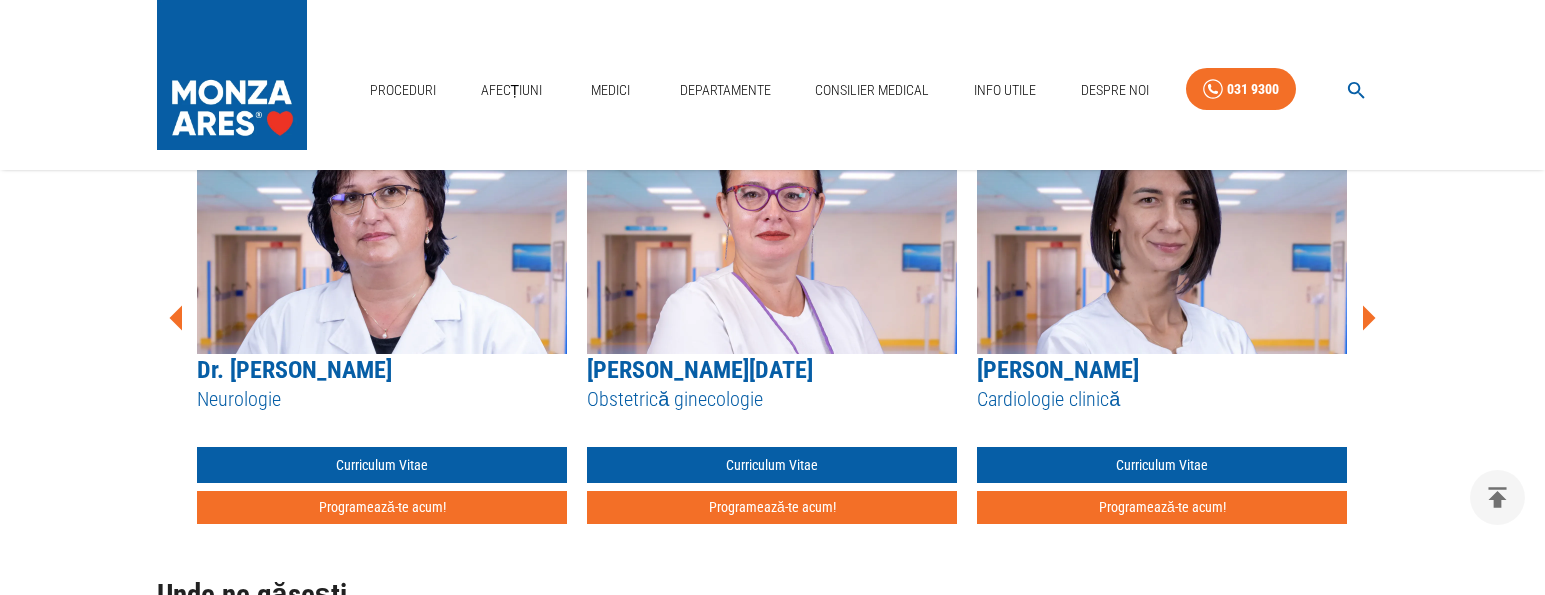 click 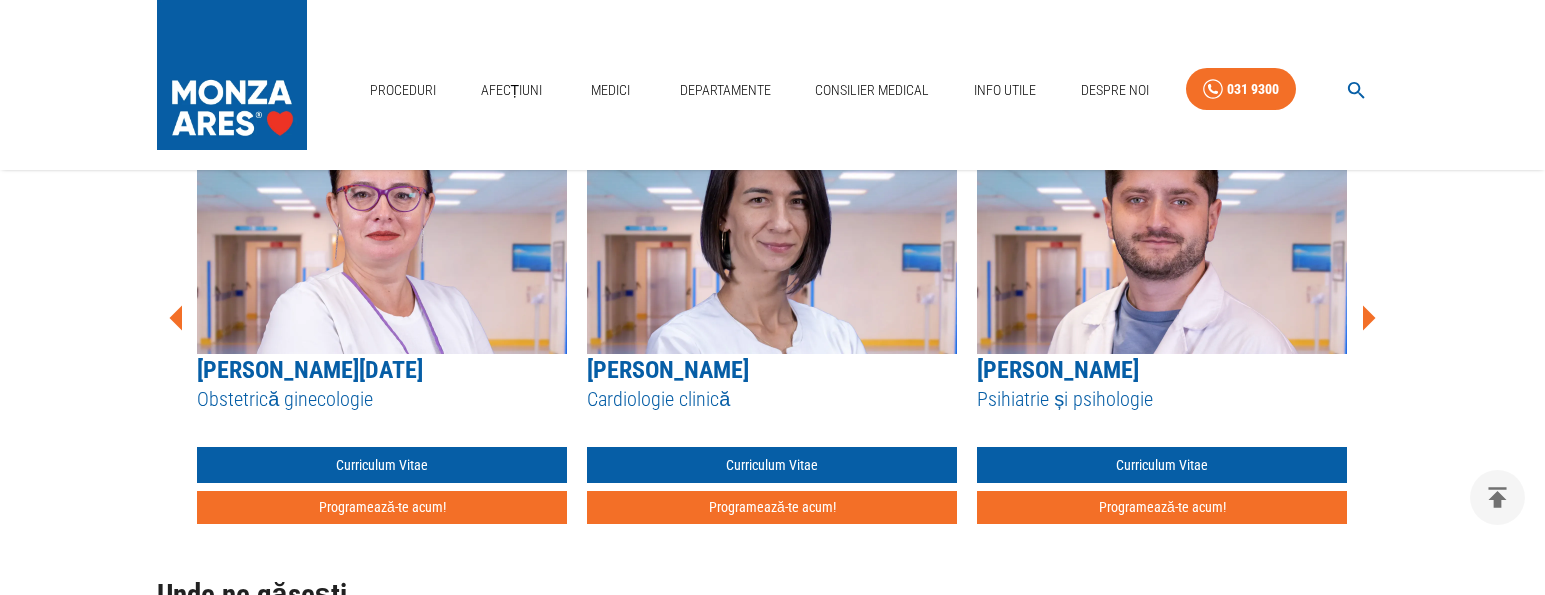 click 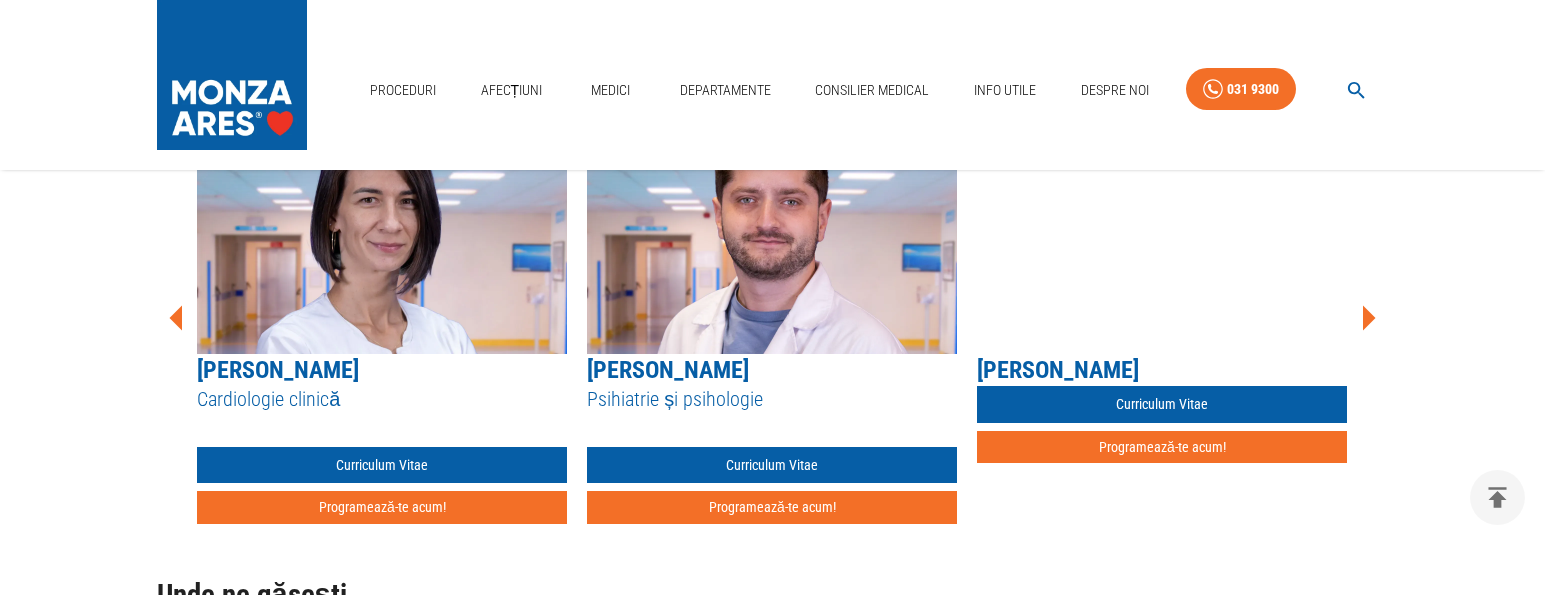 click 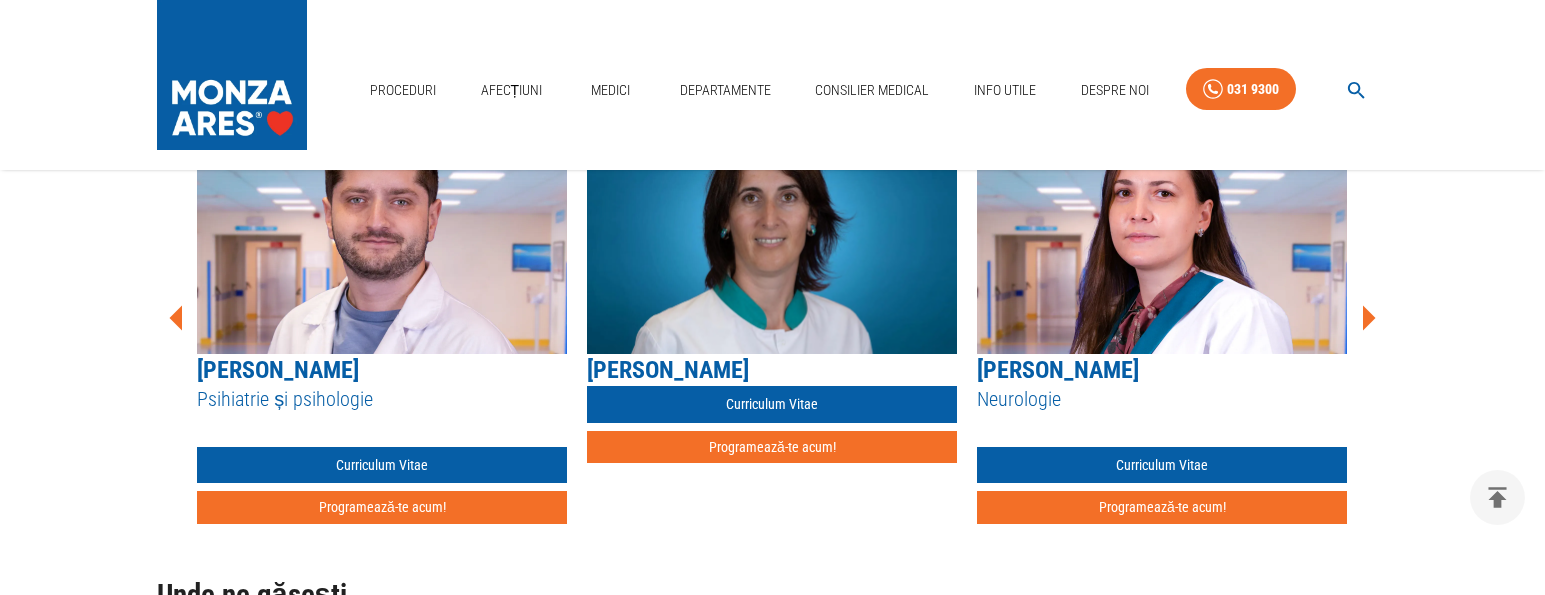 click 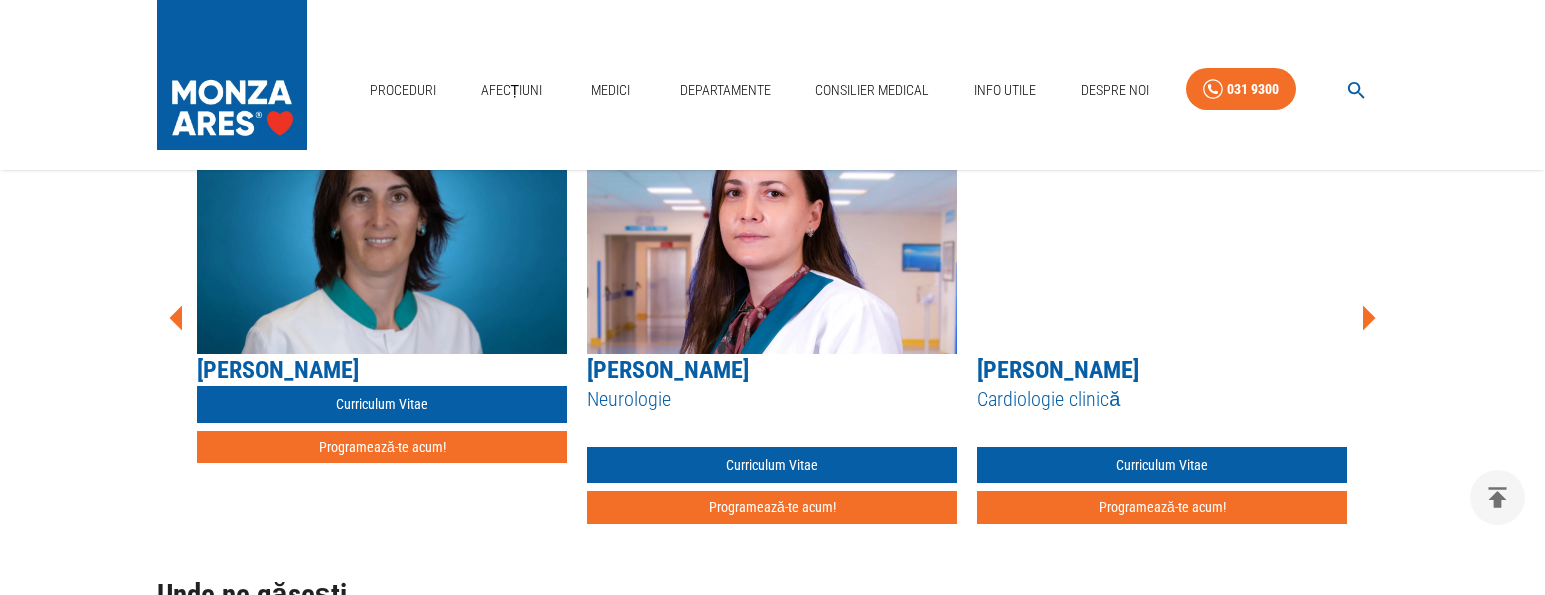 click 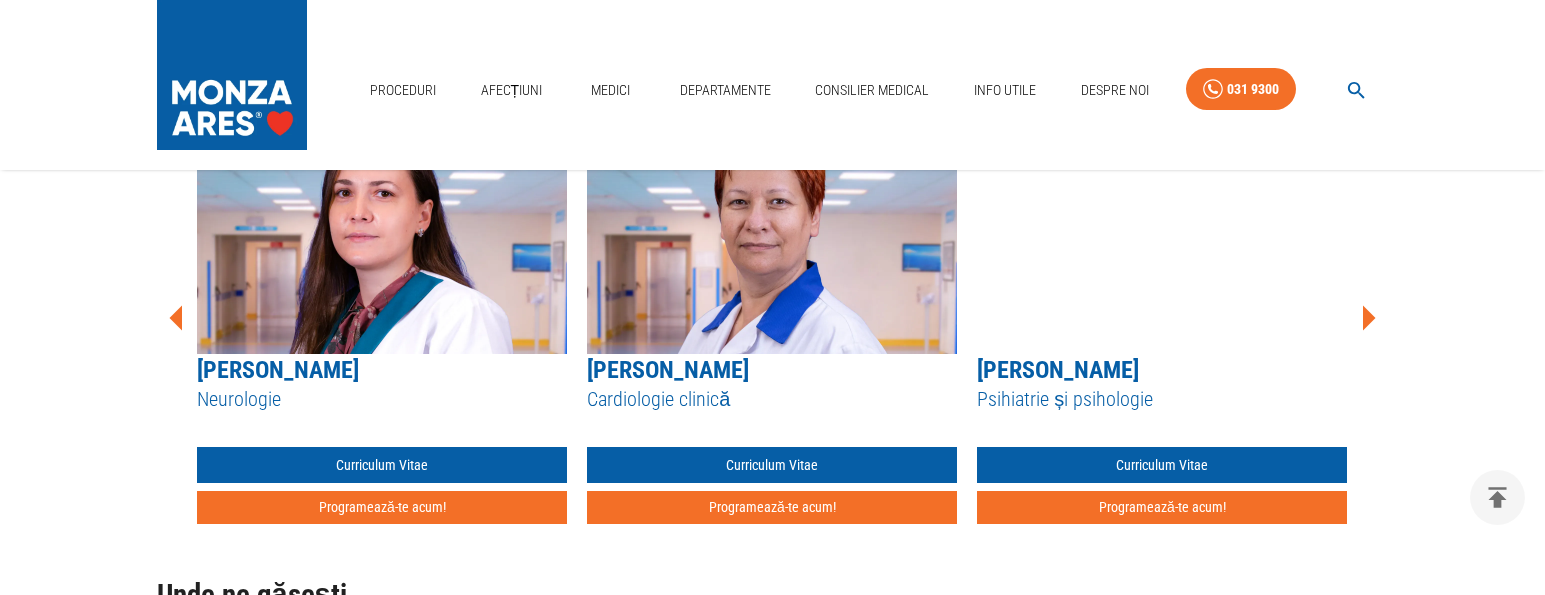 click 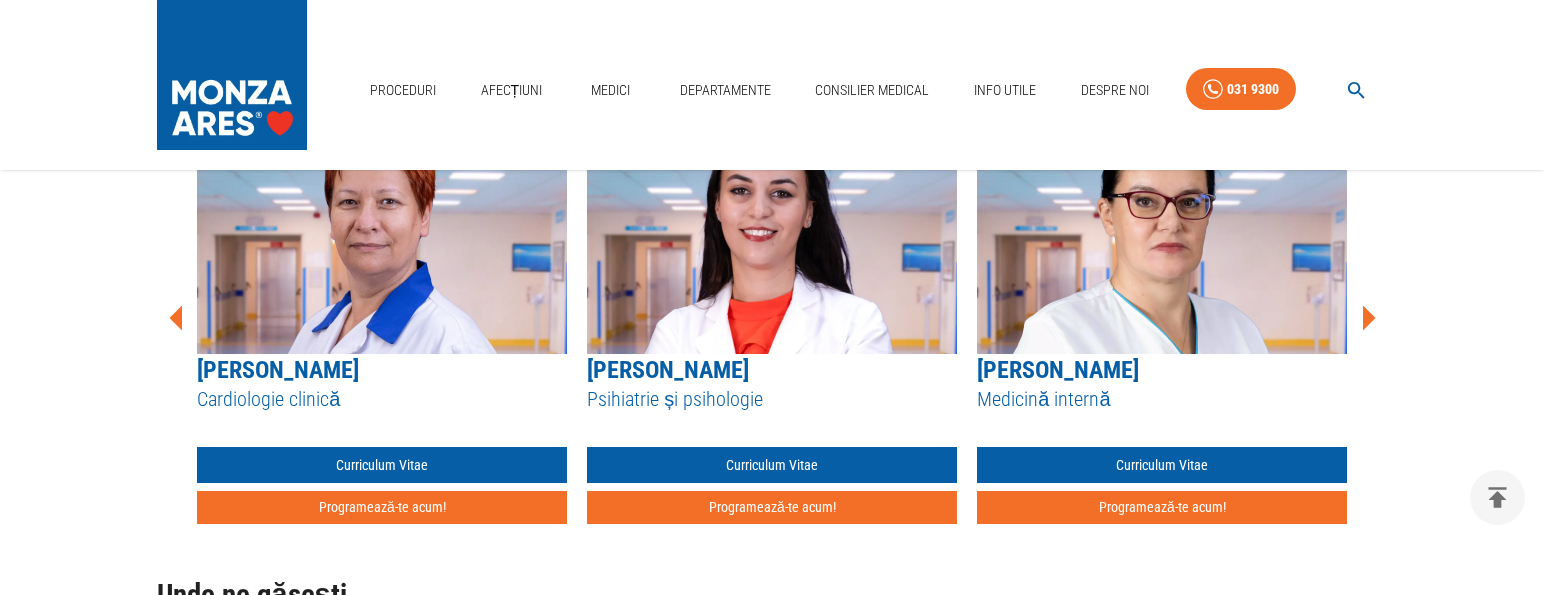 click 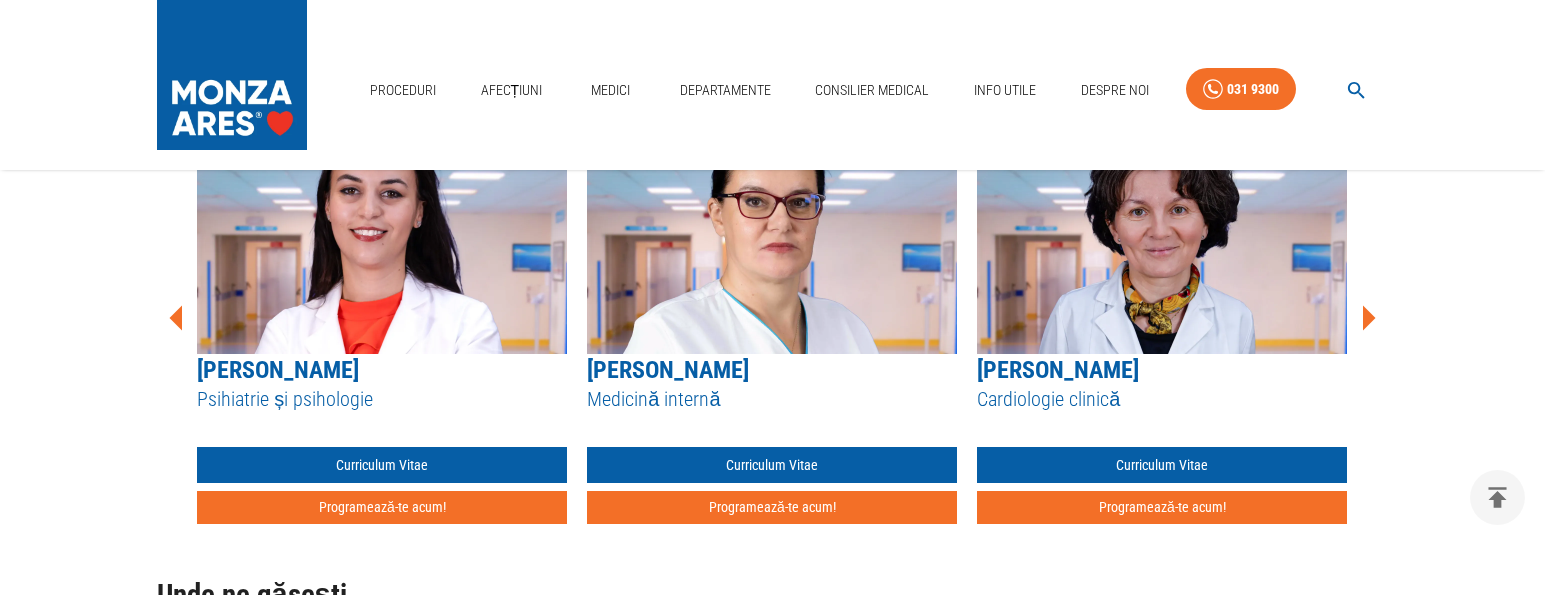 click 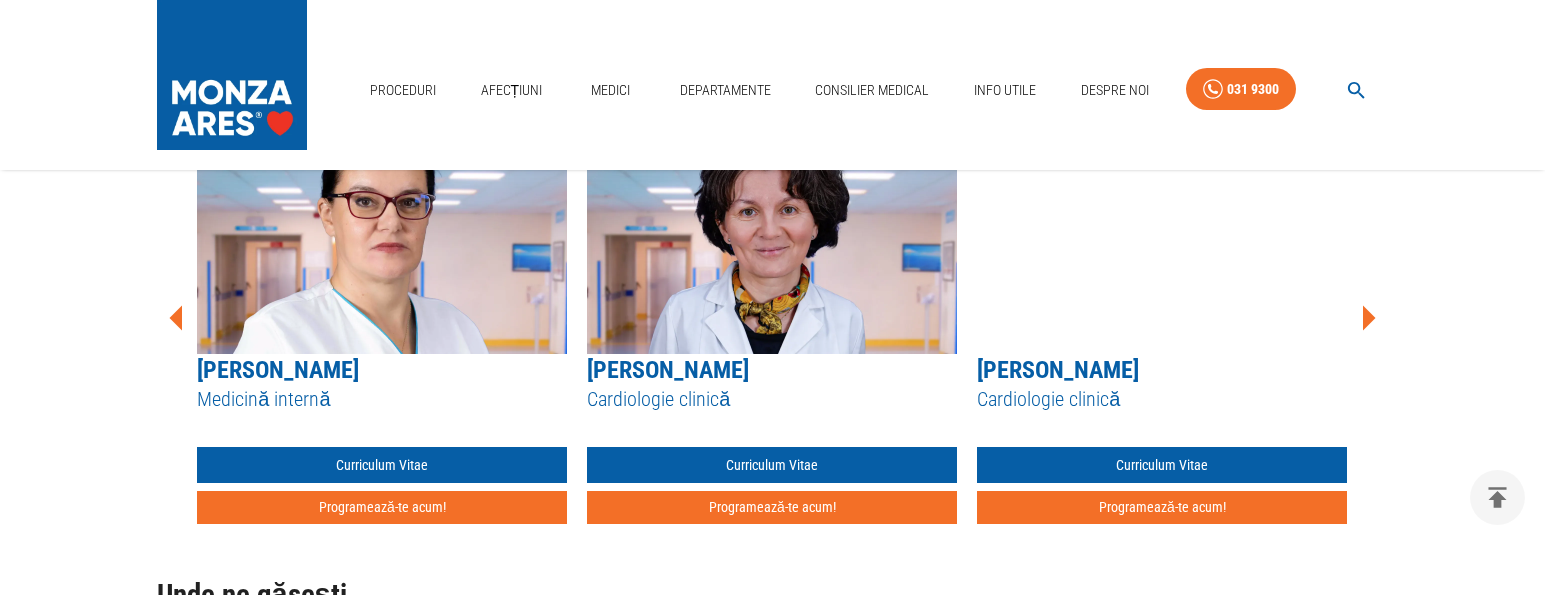 click 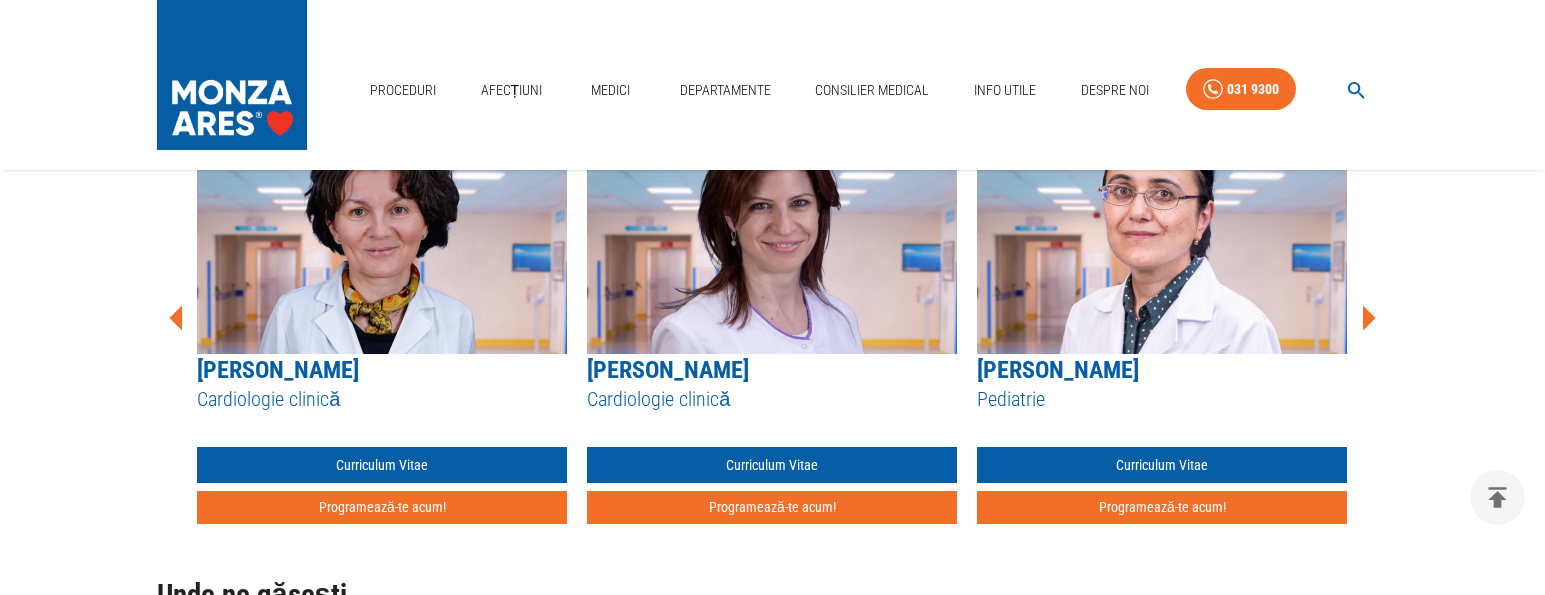 click 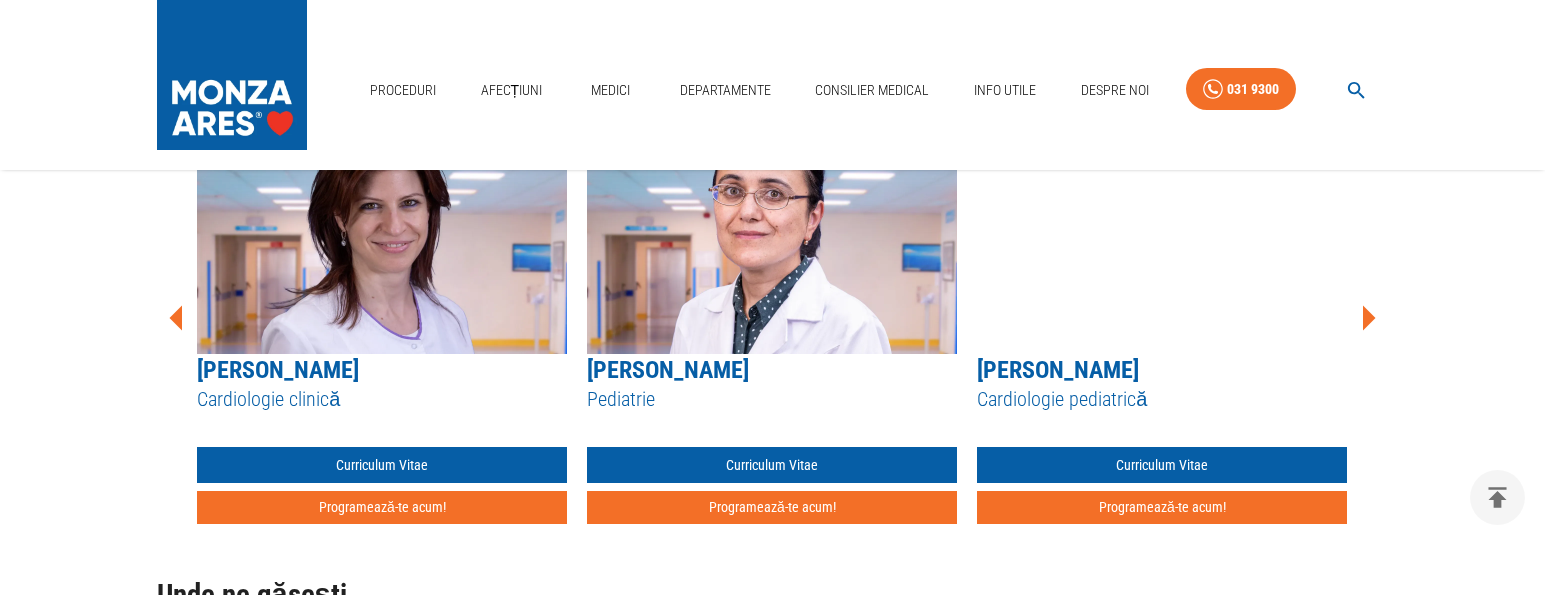 click 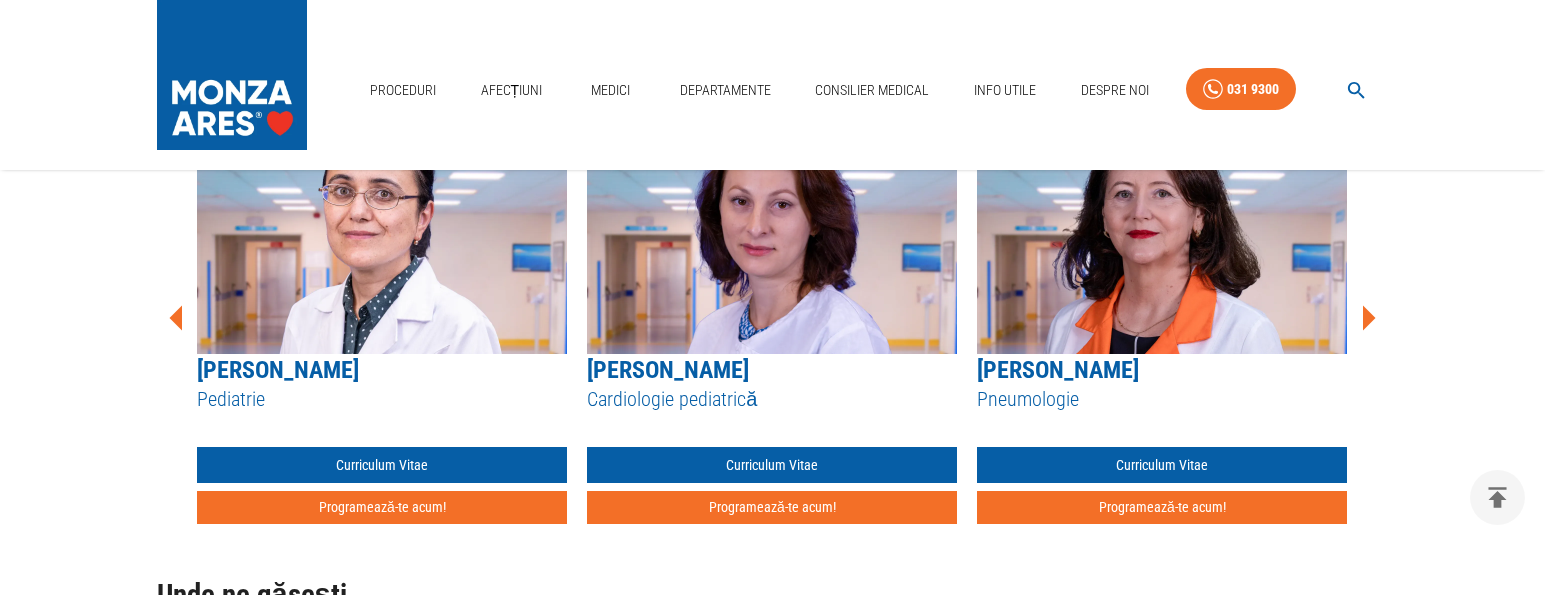 click 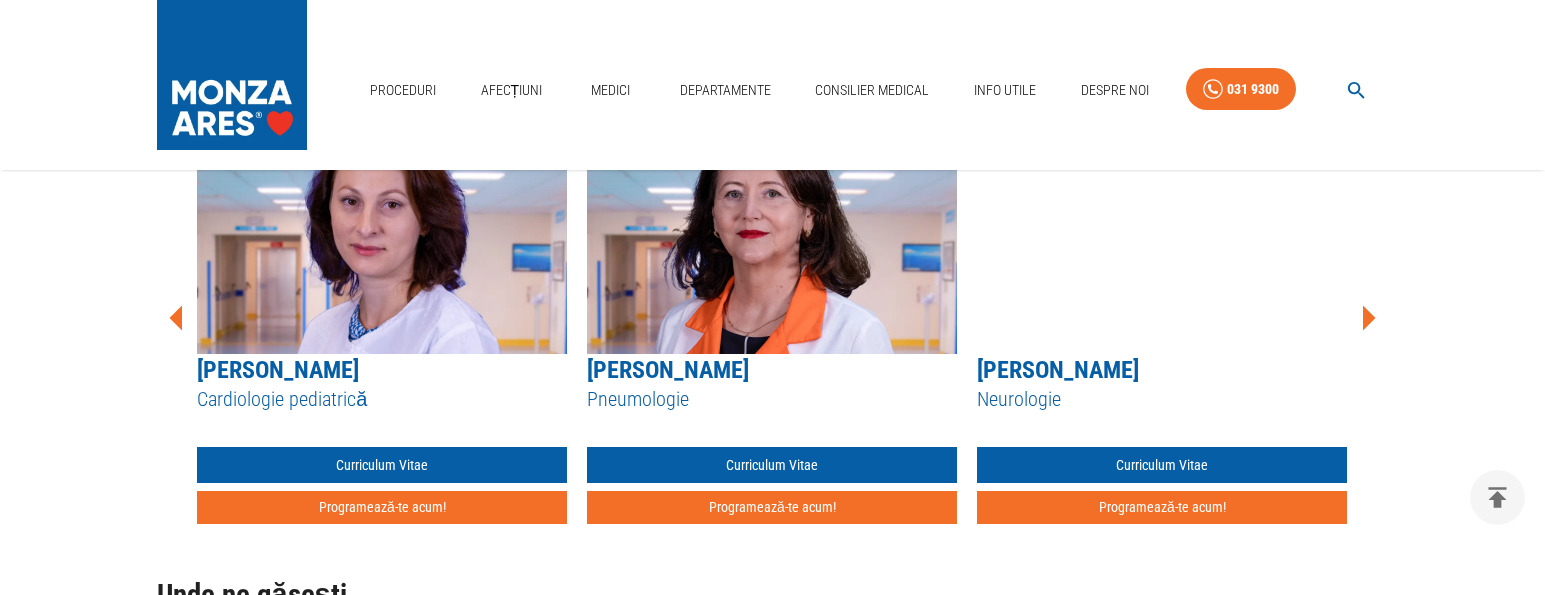 click 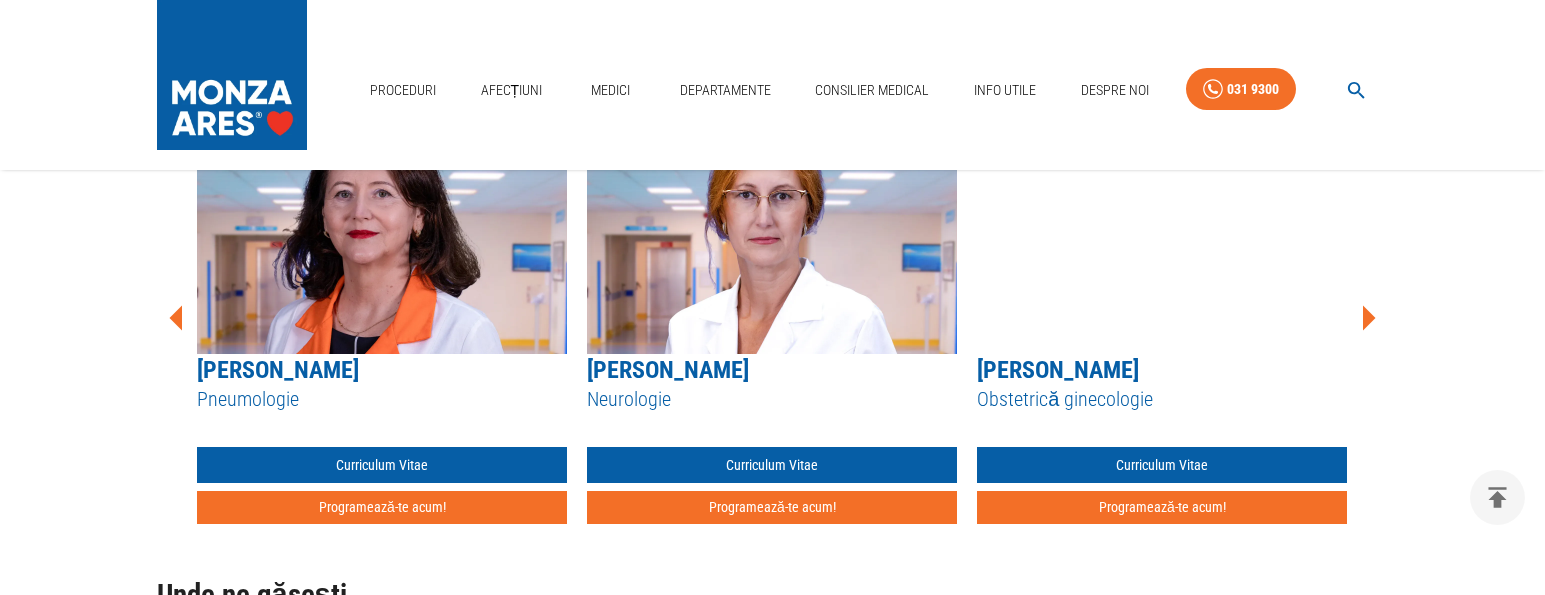 click 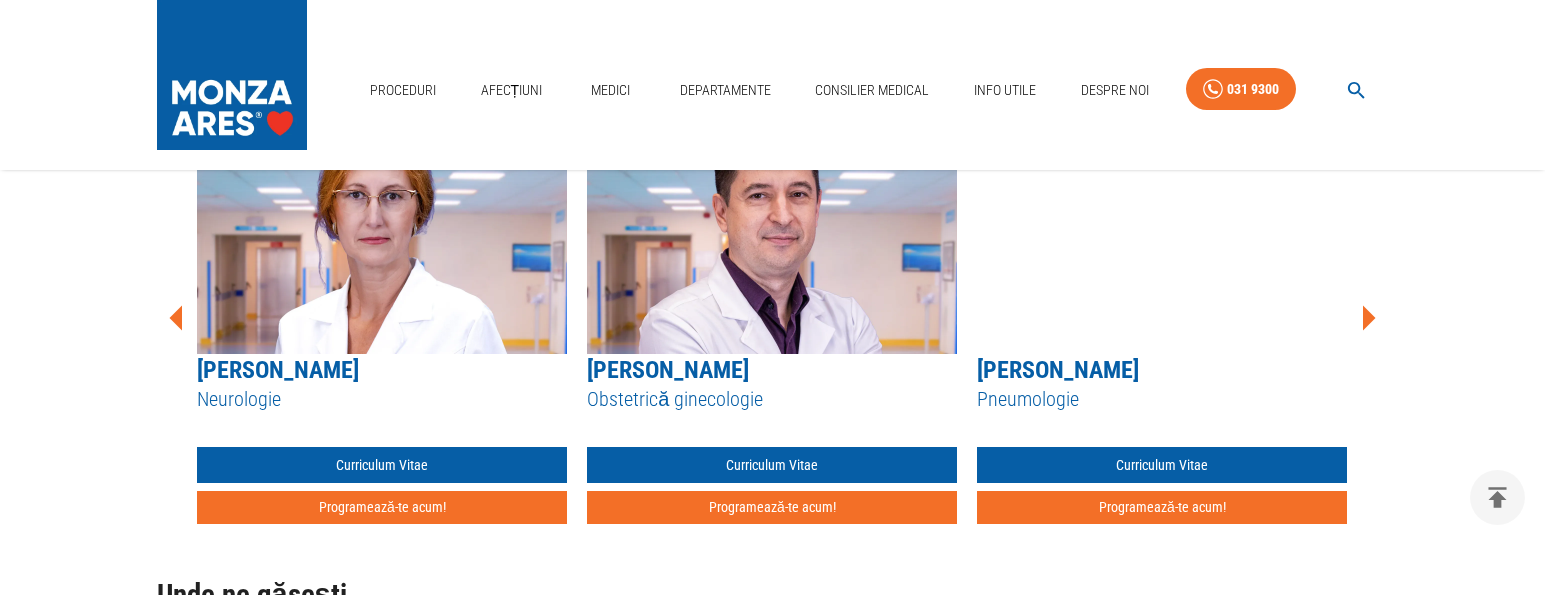 click 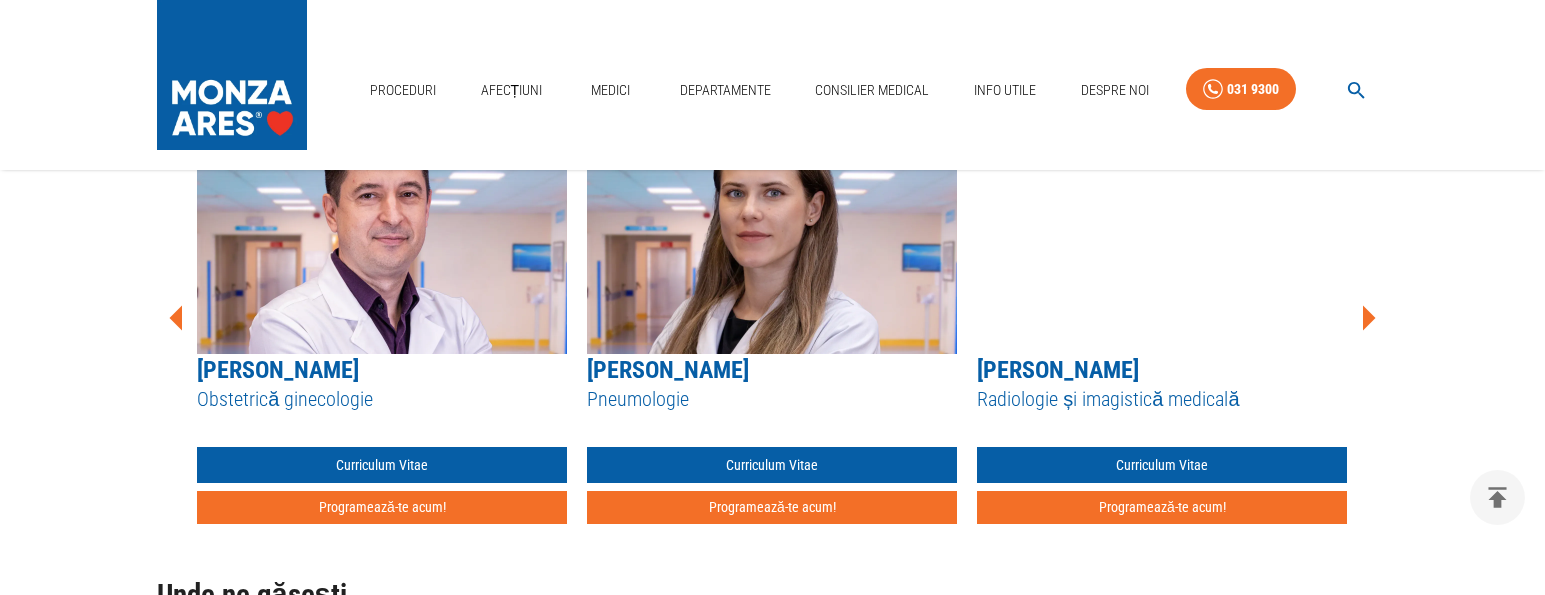click 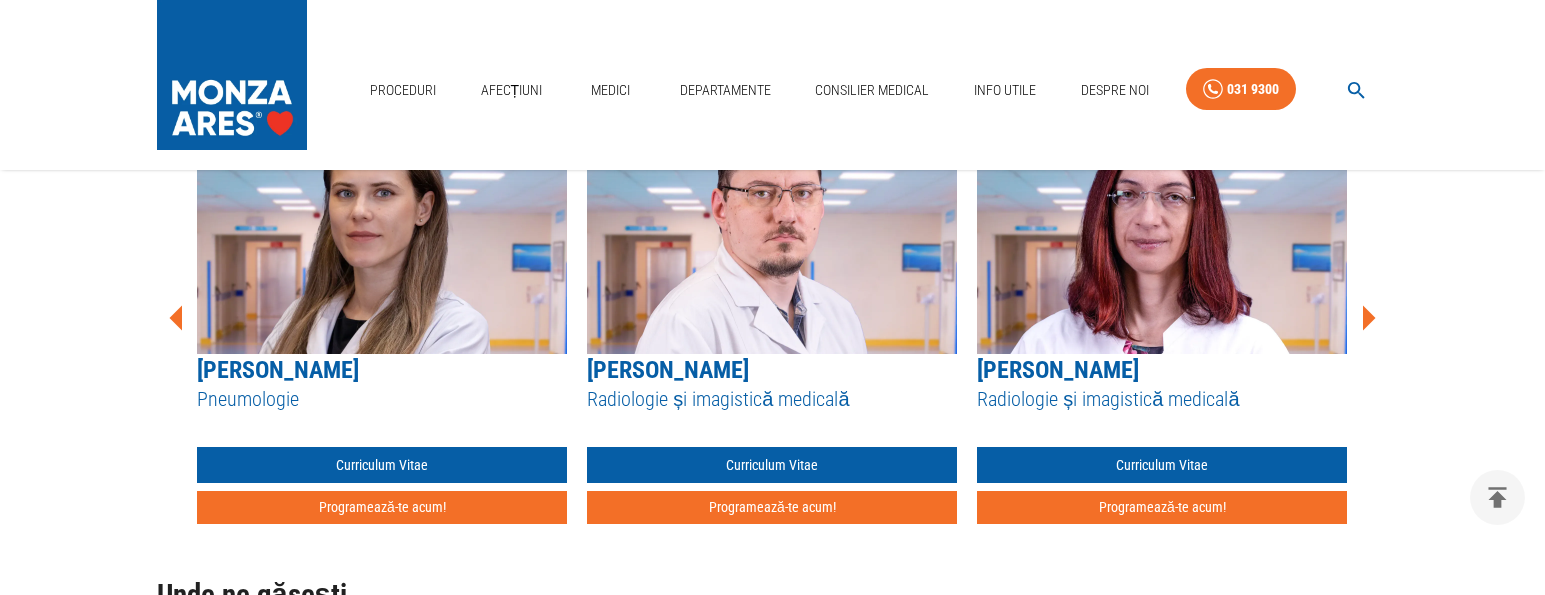 click on "[PERSON_NAME]" at bounding box center [668, 370] 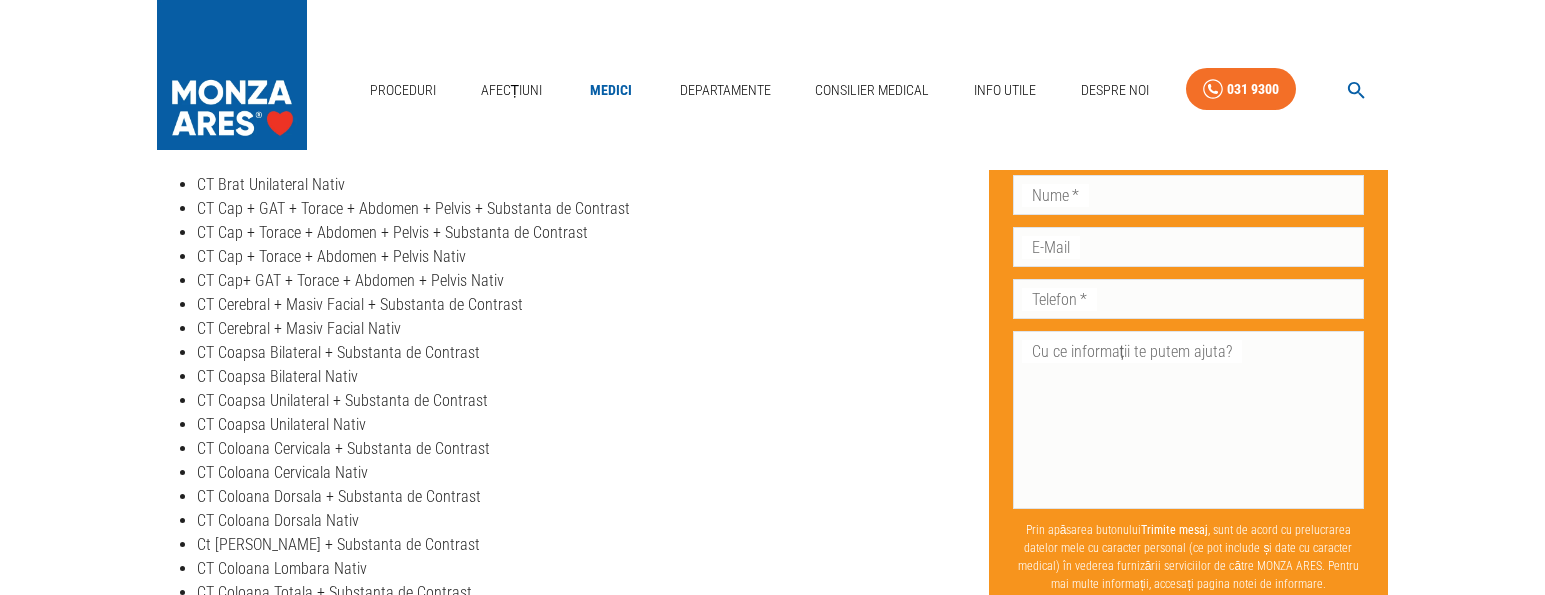 scroll, scrollTop: 0, scrollLeft: 0, axis: both 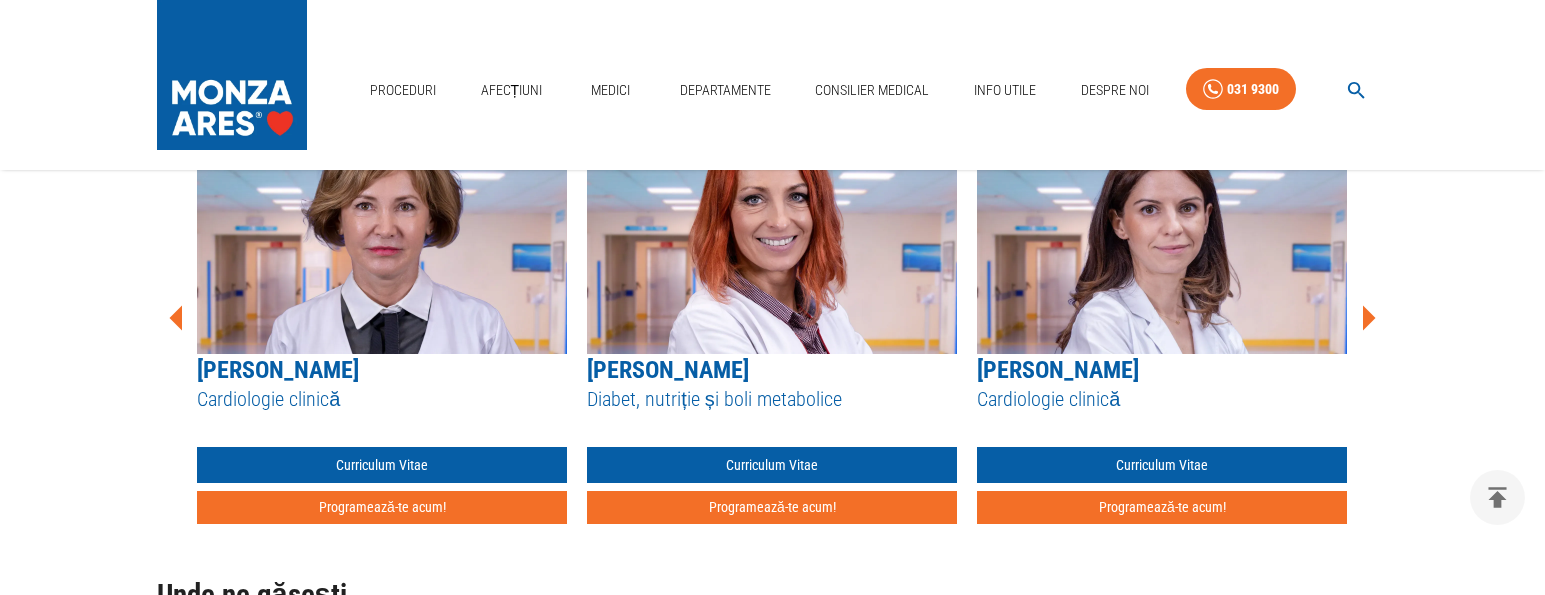 click 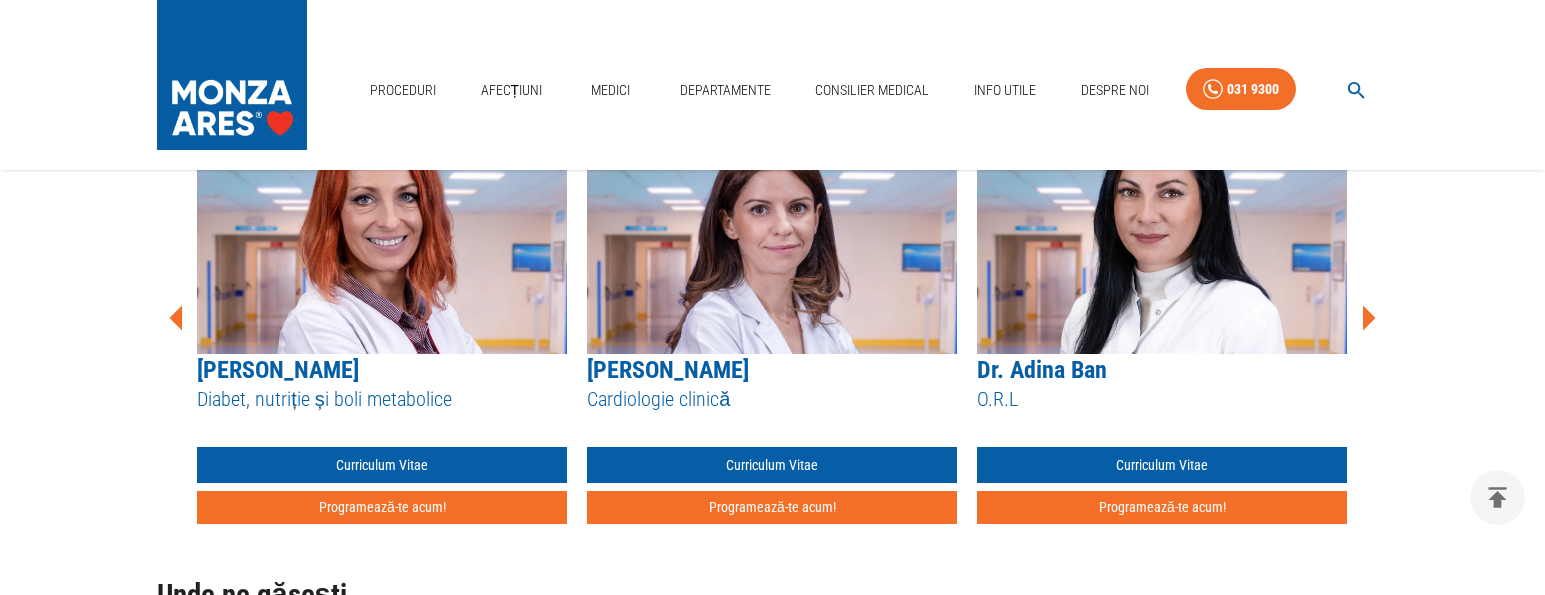 click 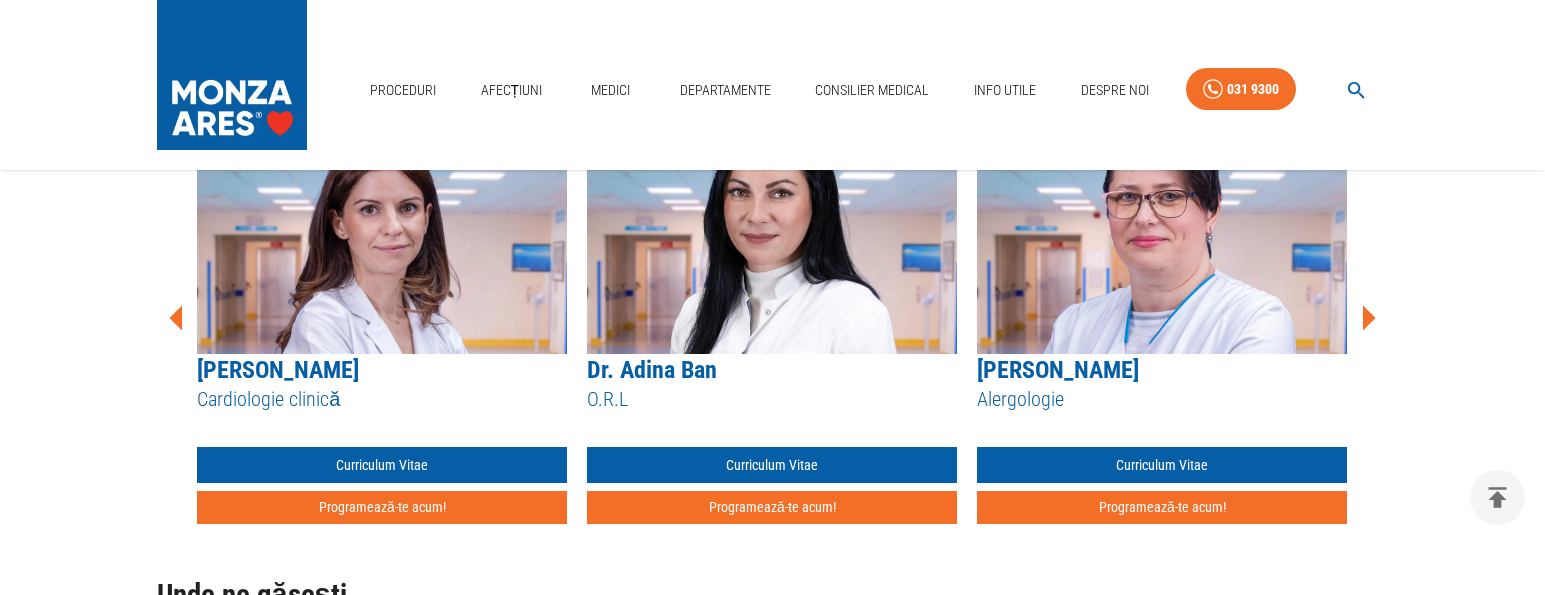 click 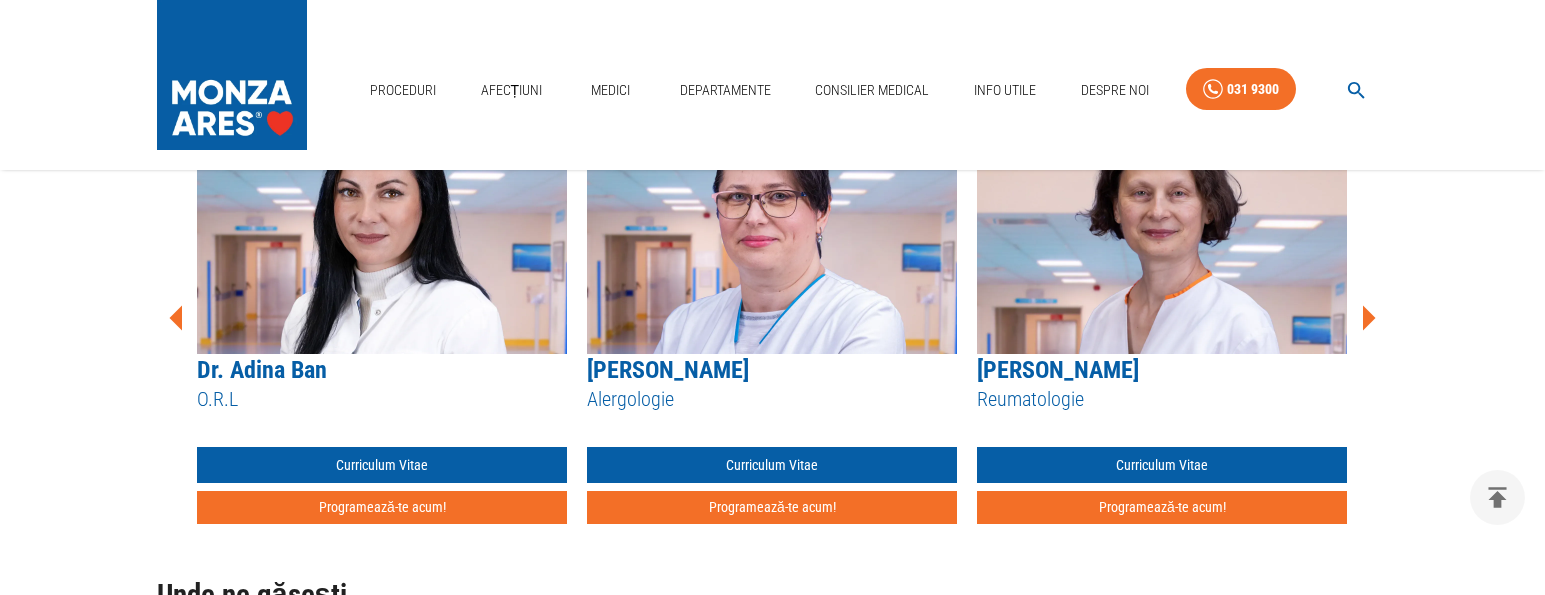 click 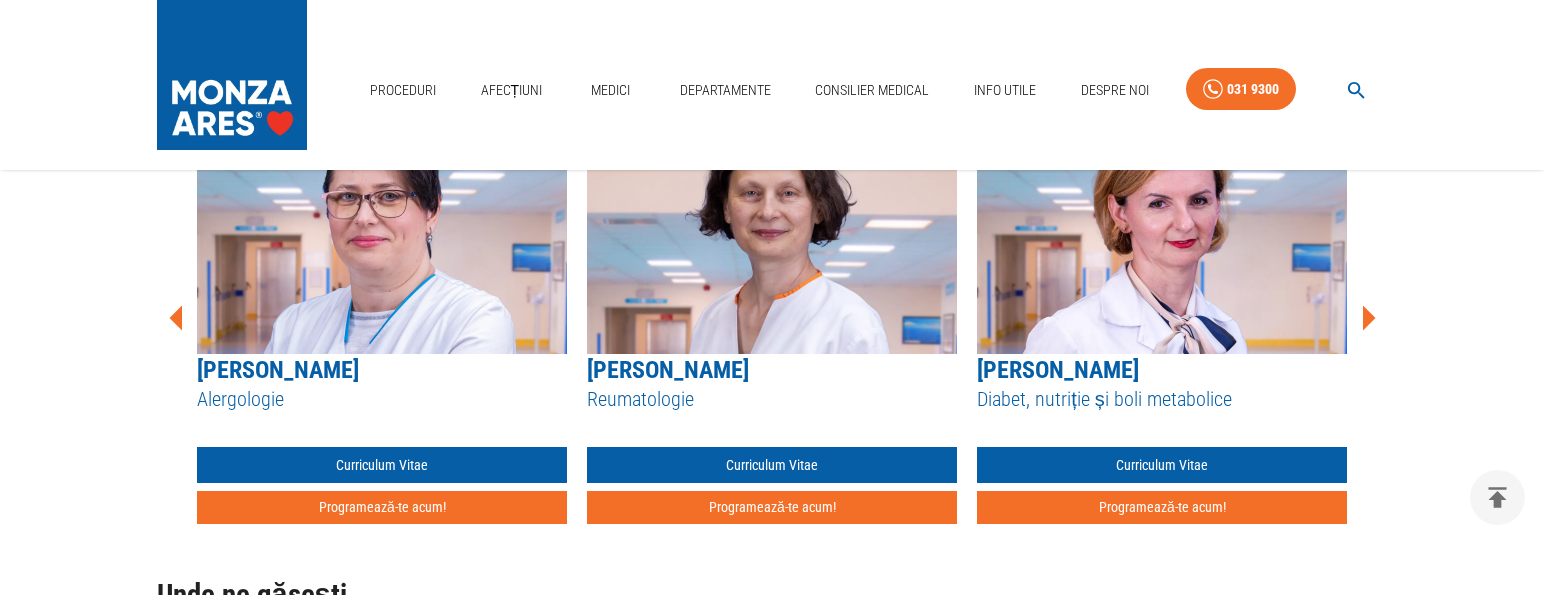 click 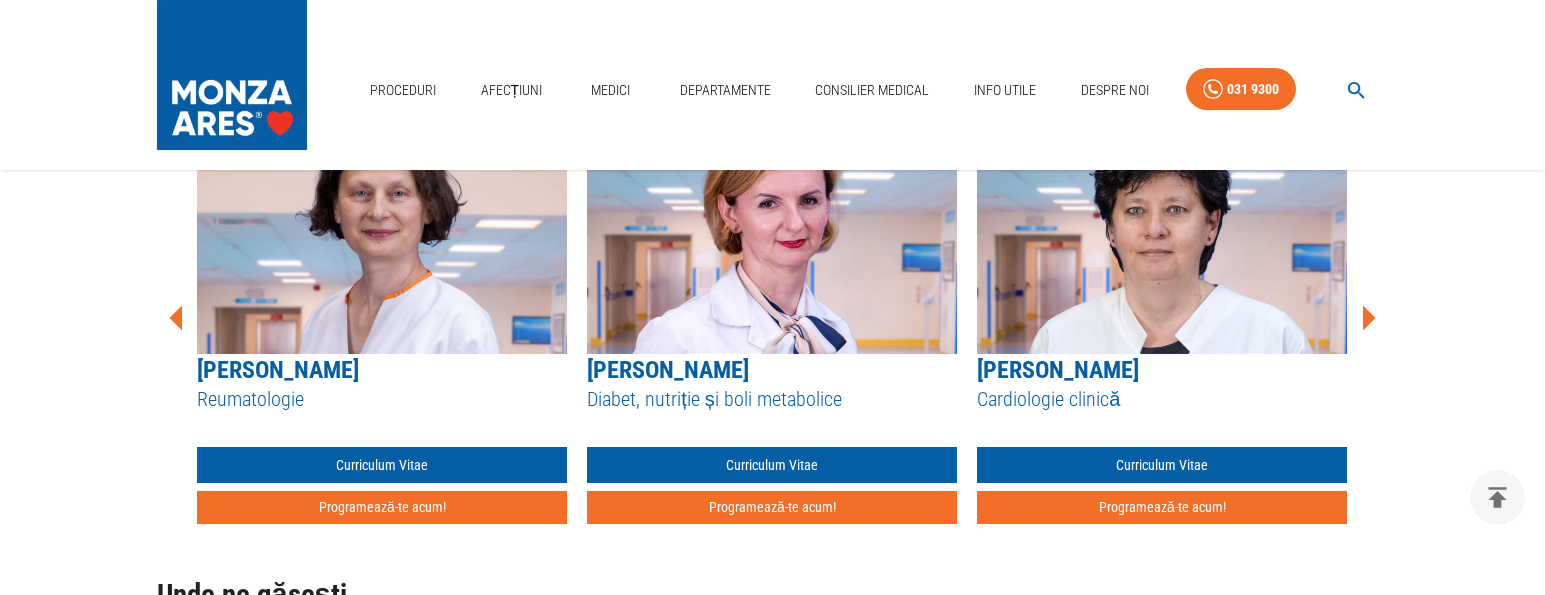click 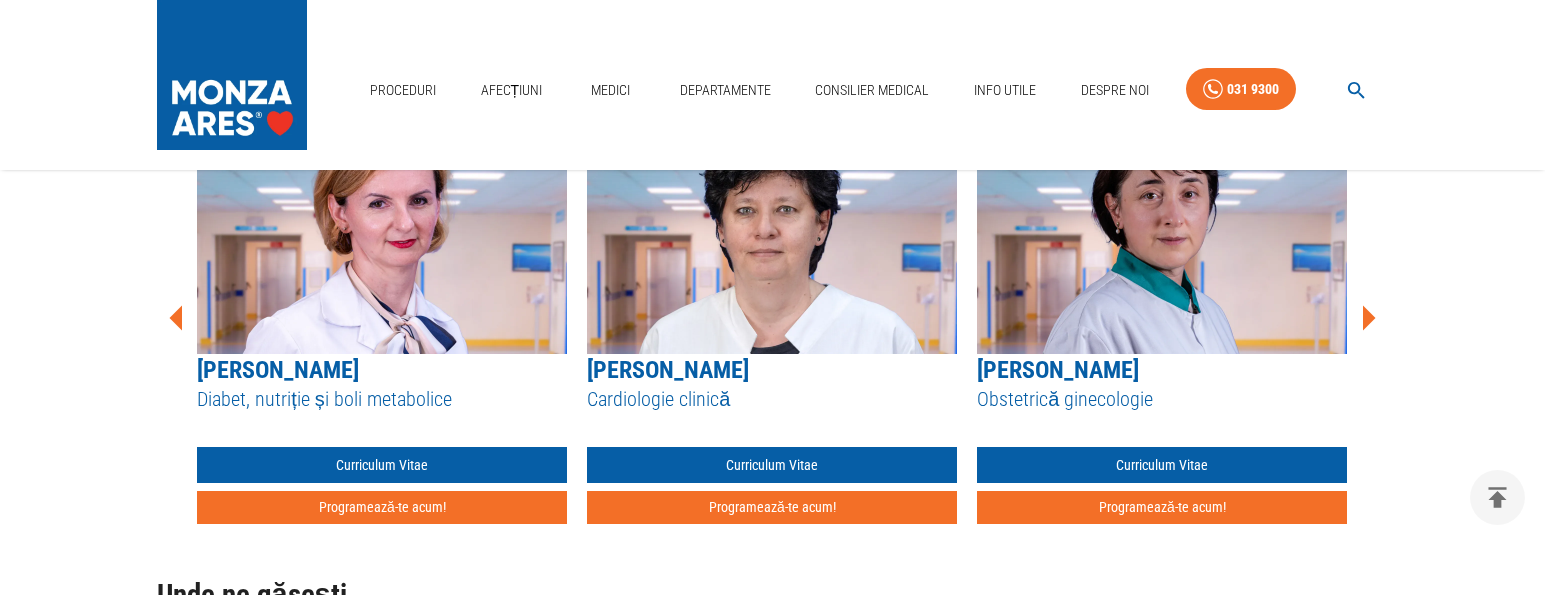 click 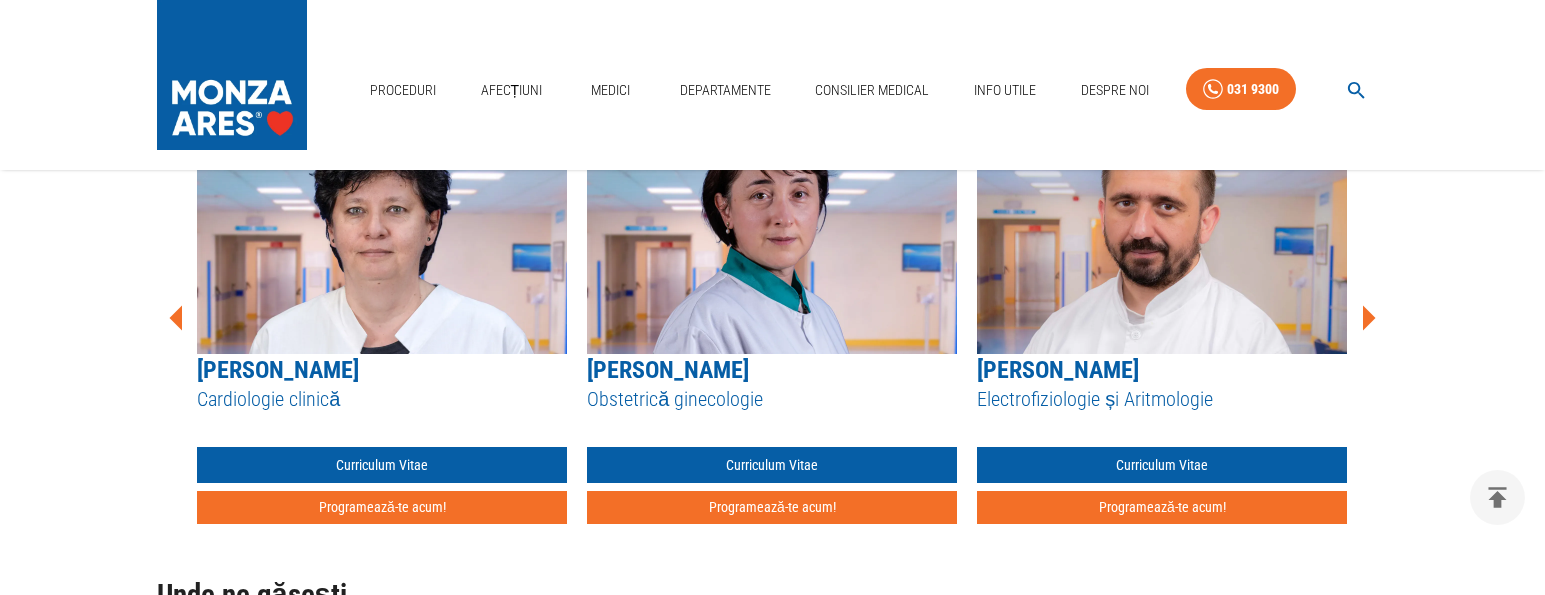 click 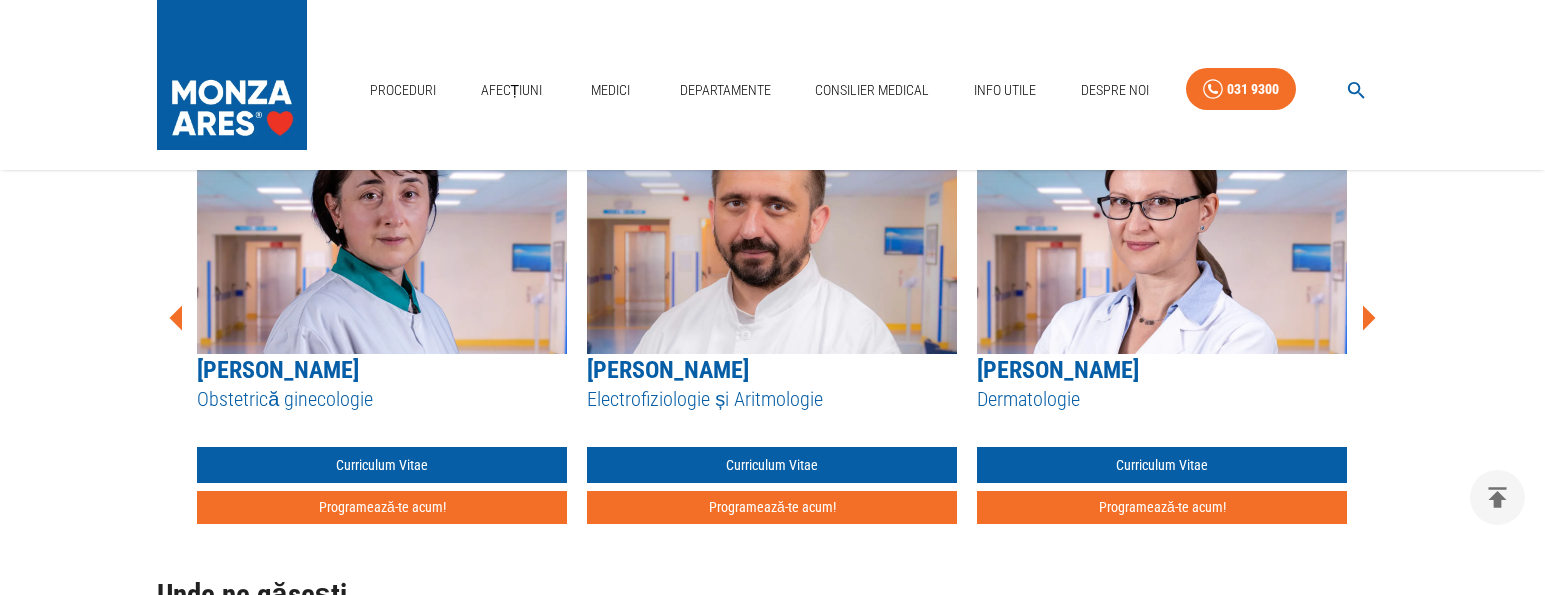 click 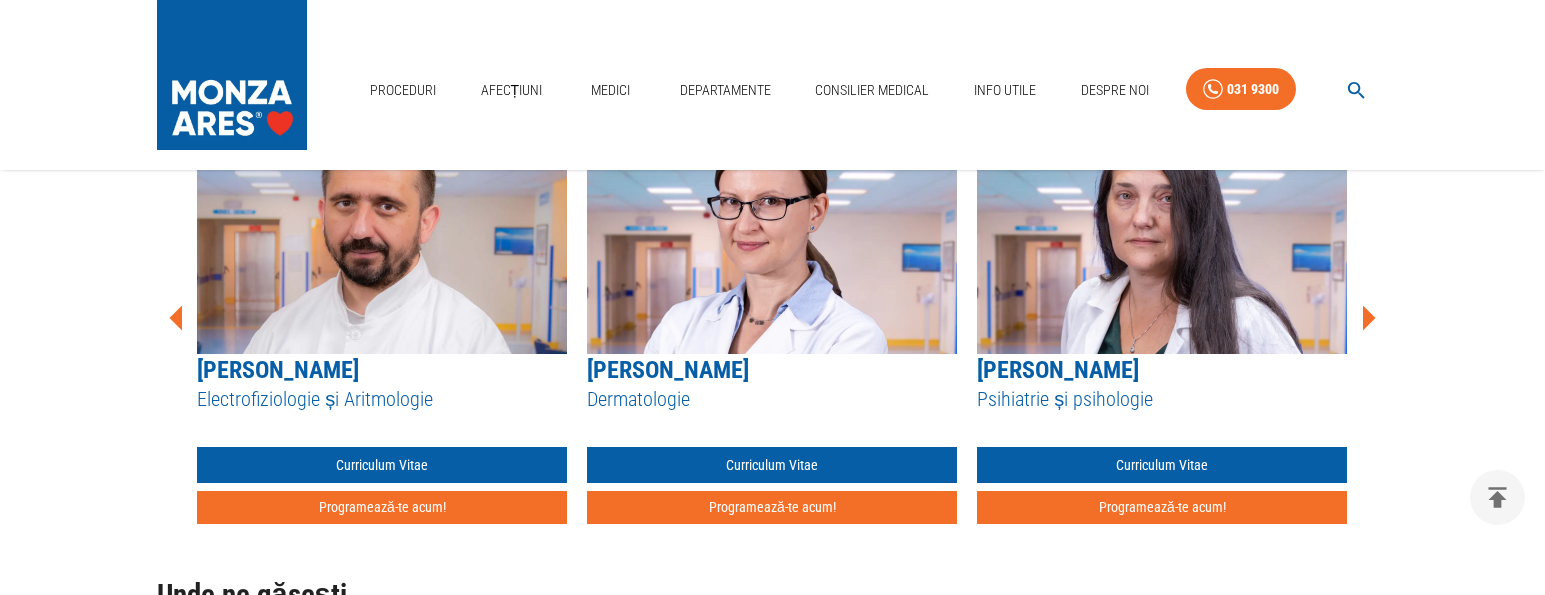 click 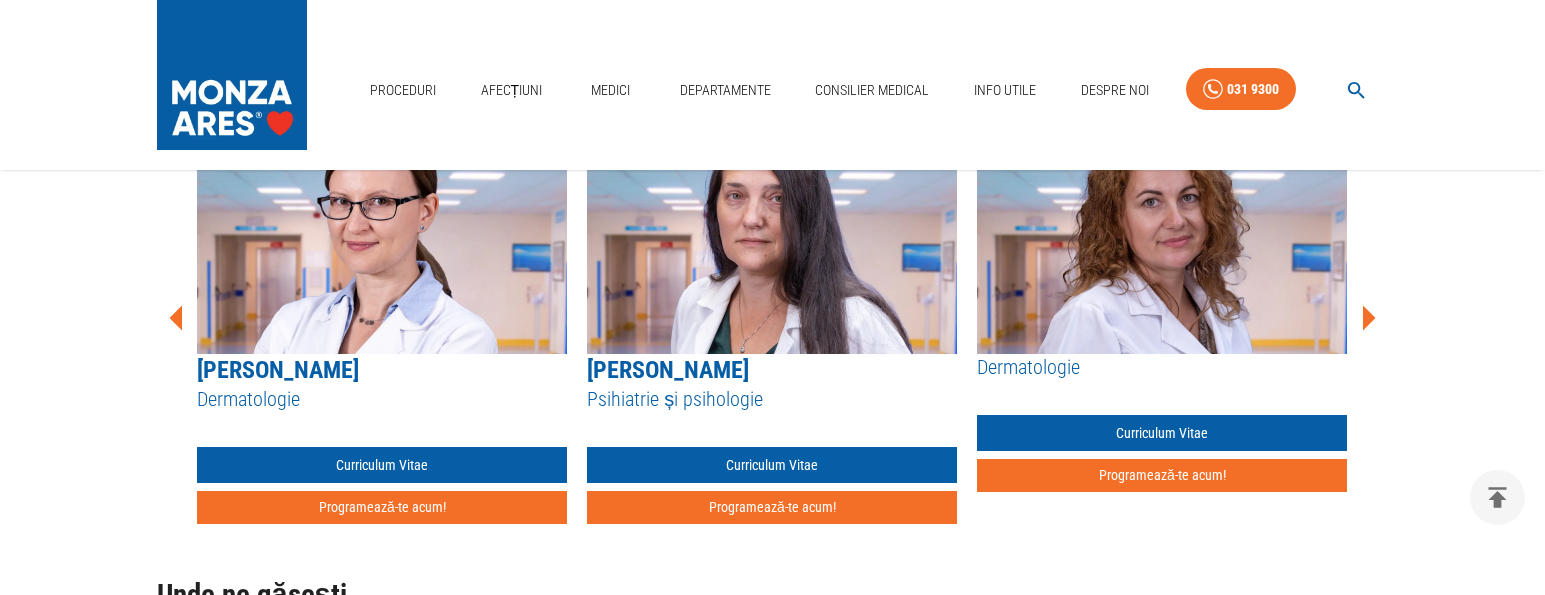 click 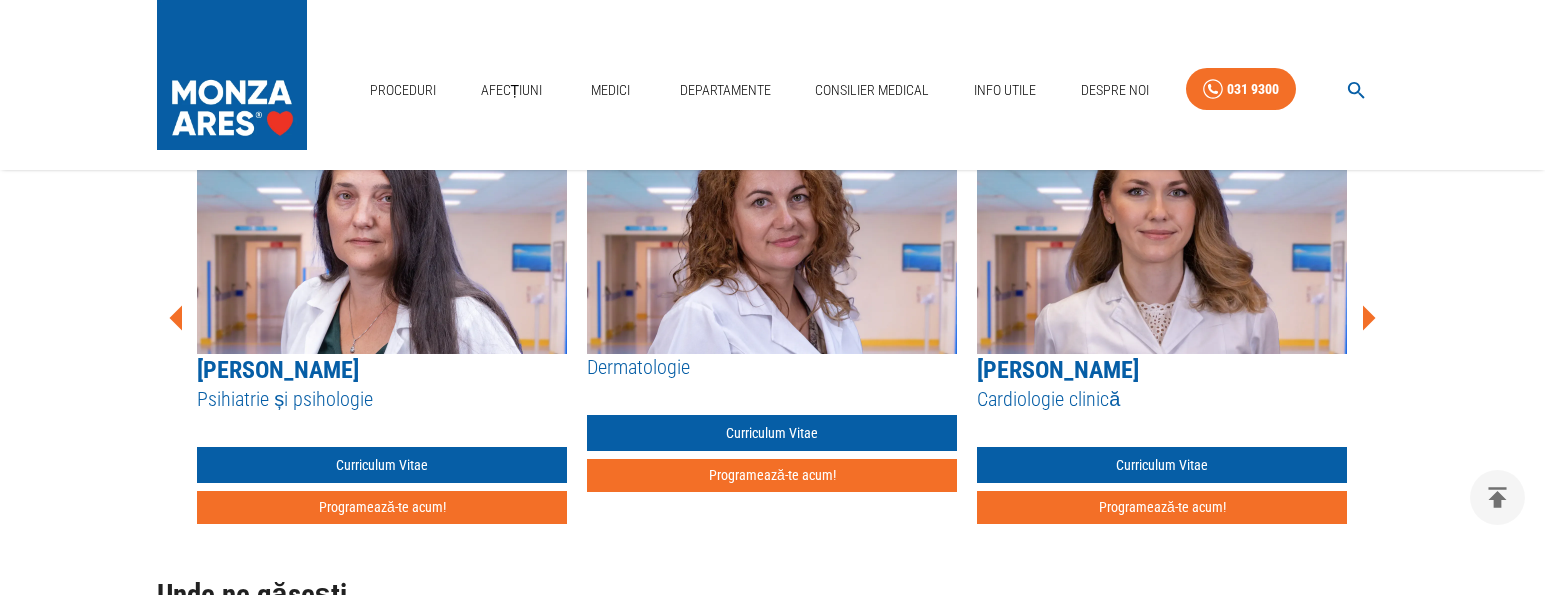 click 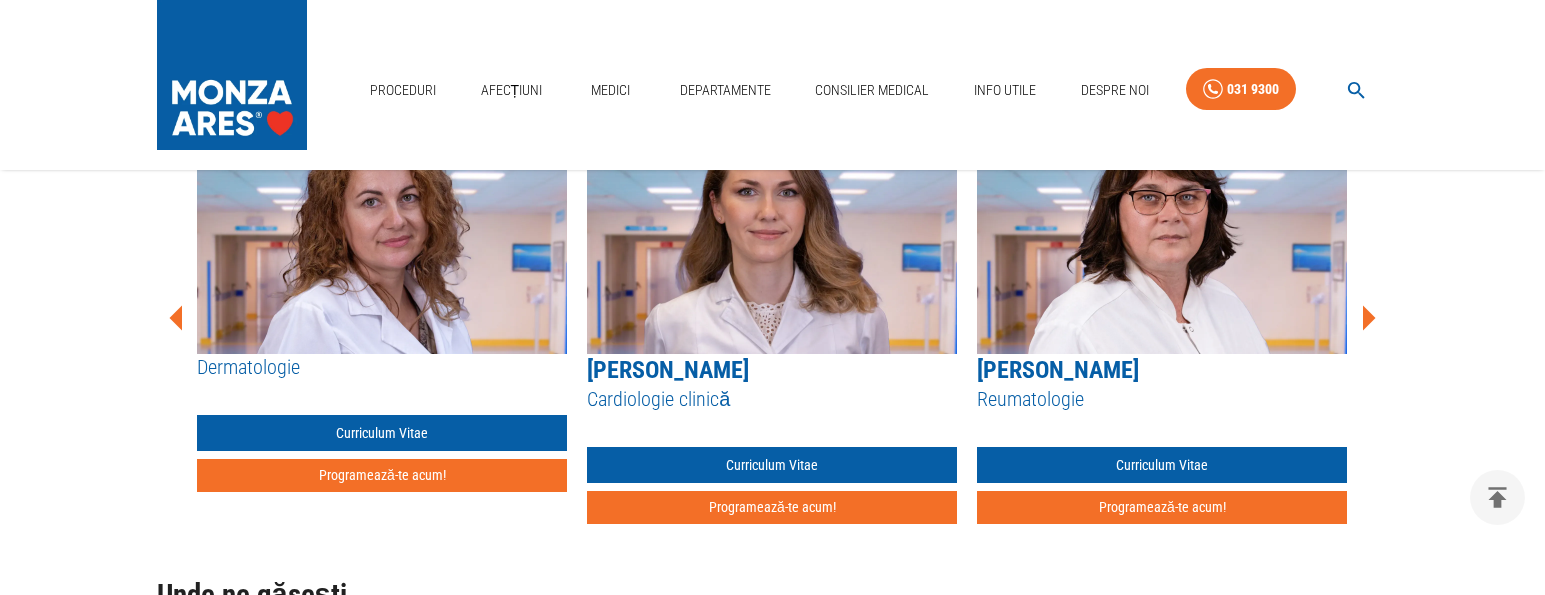 click 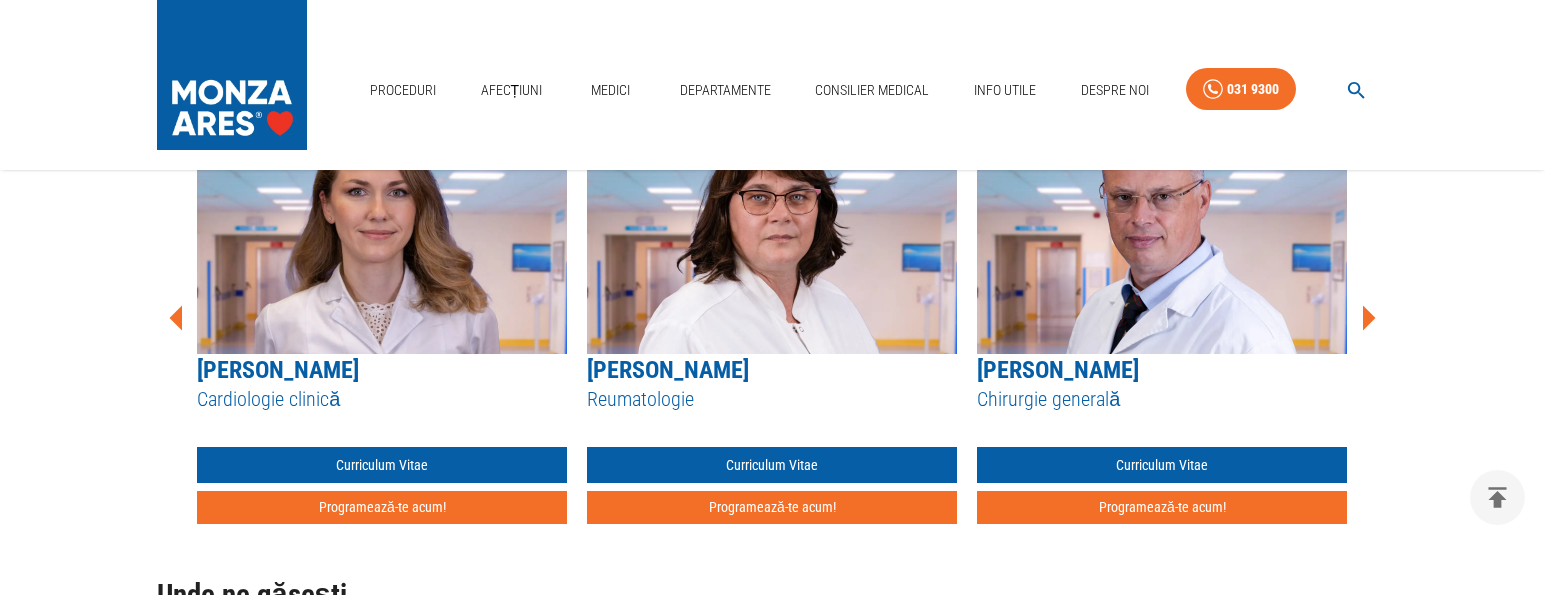 click 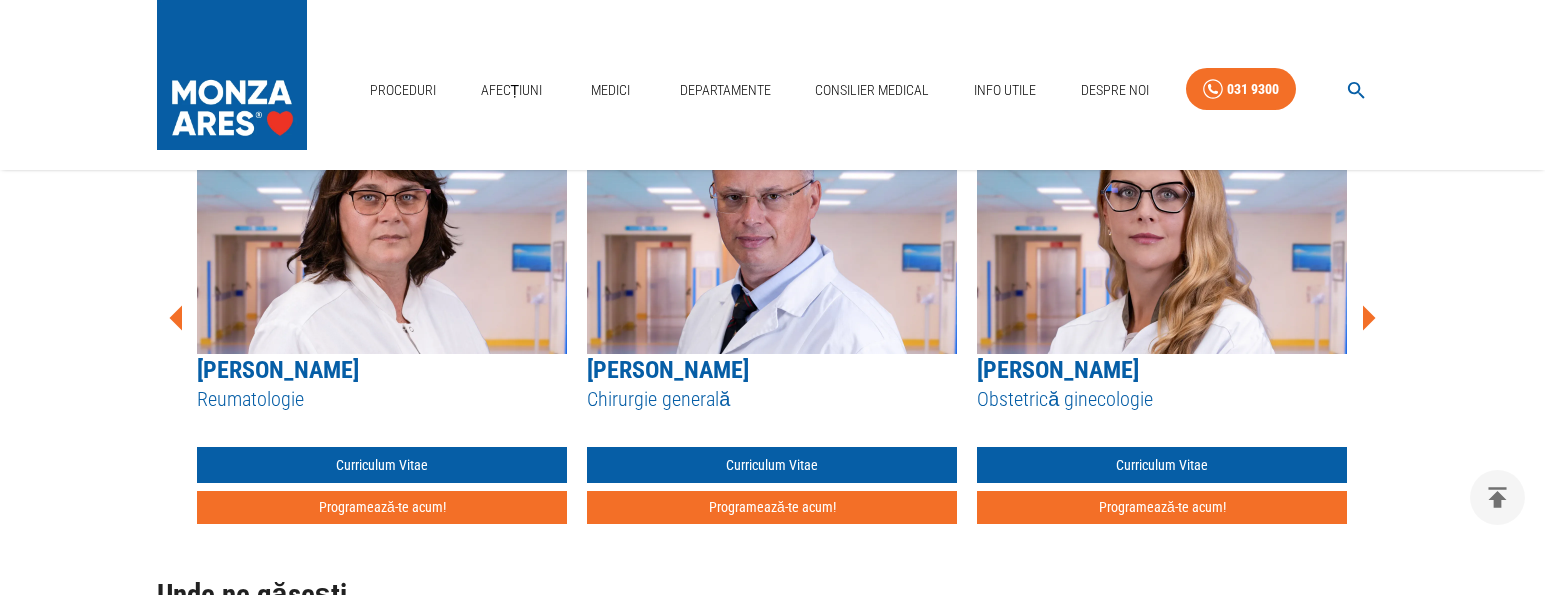 click 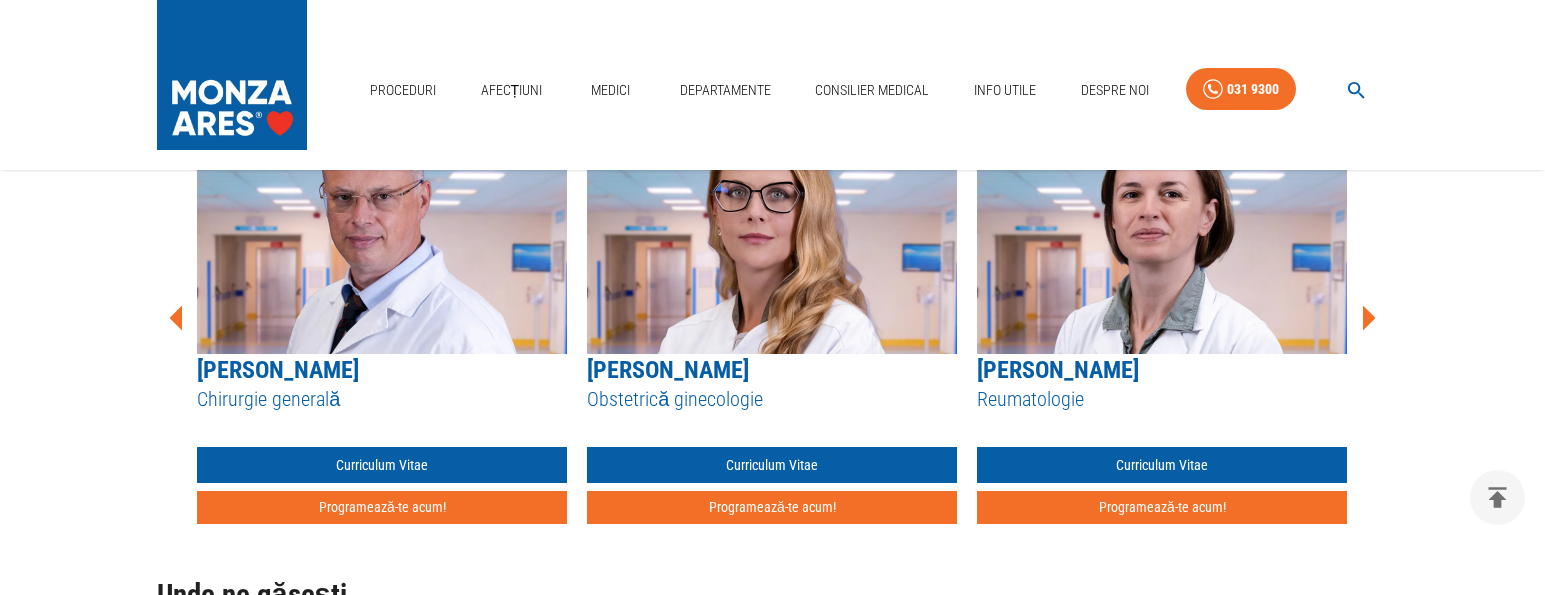 click 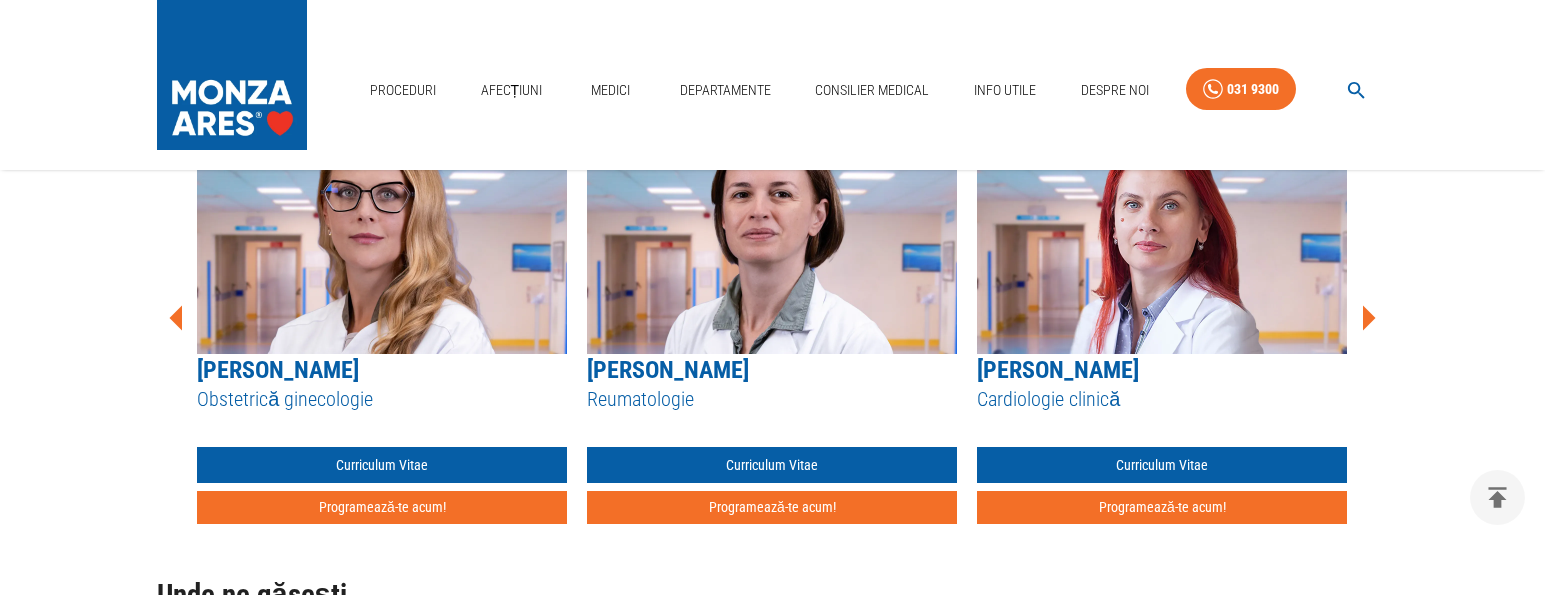click 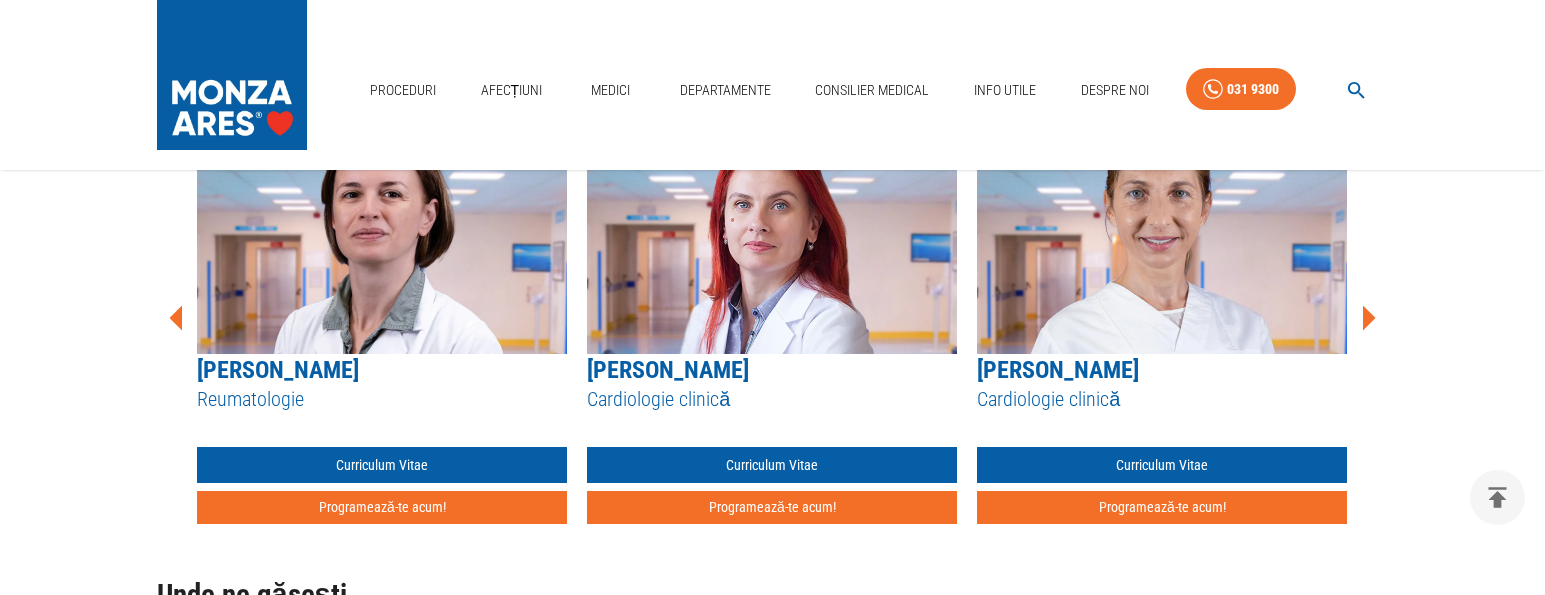 click 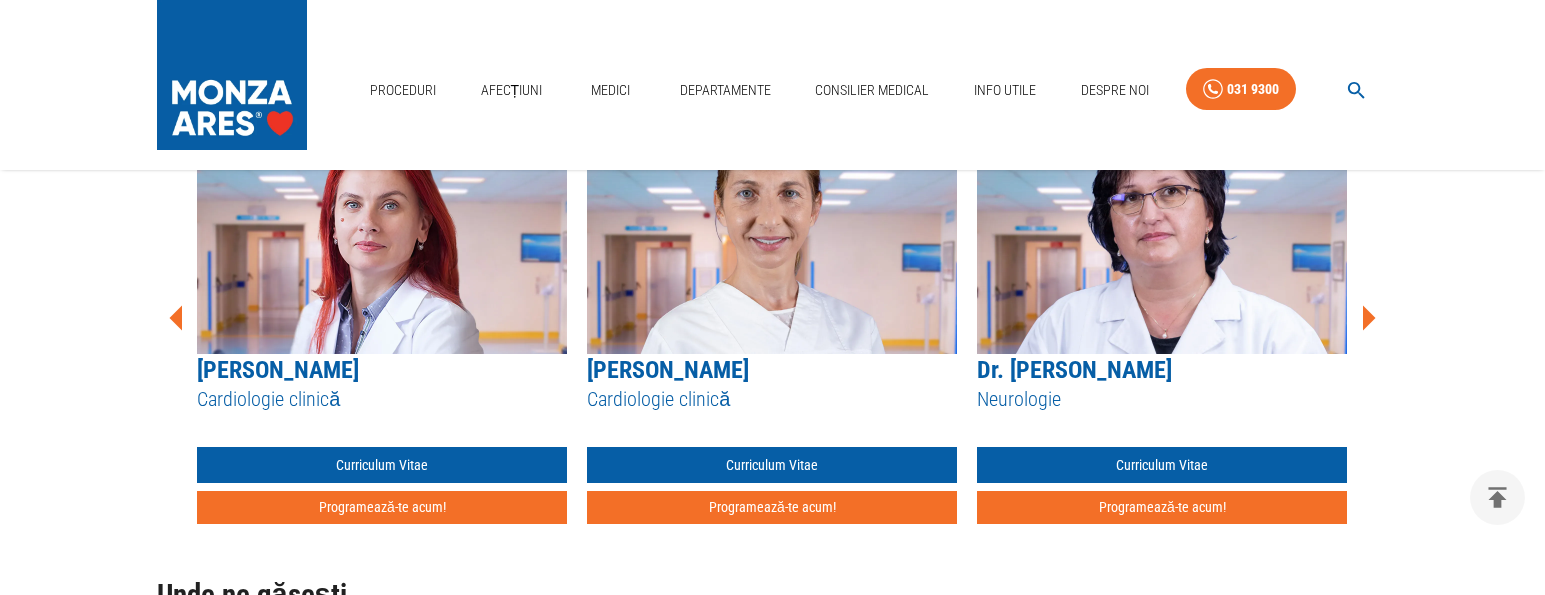 click 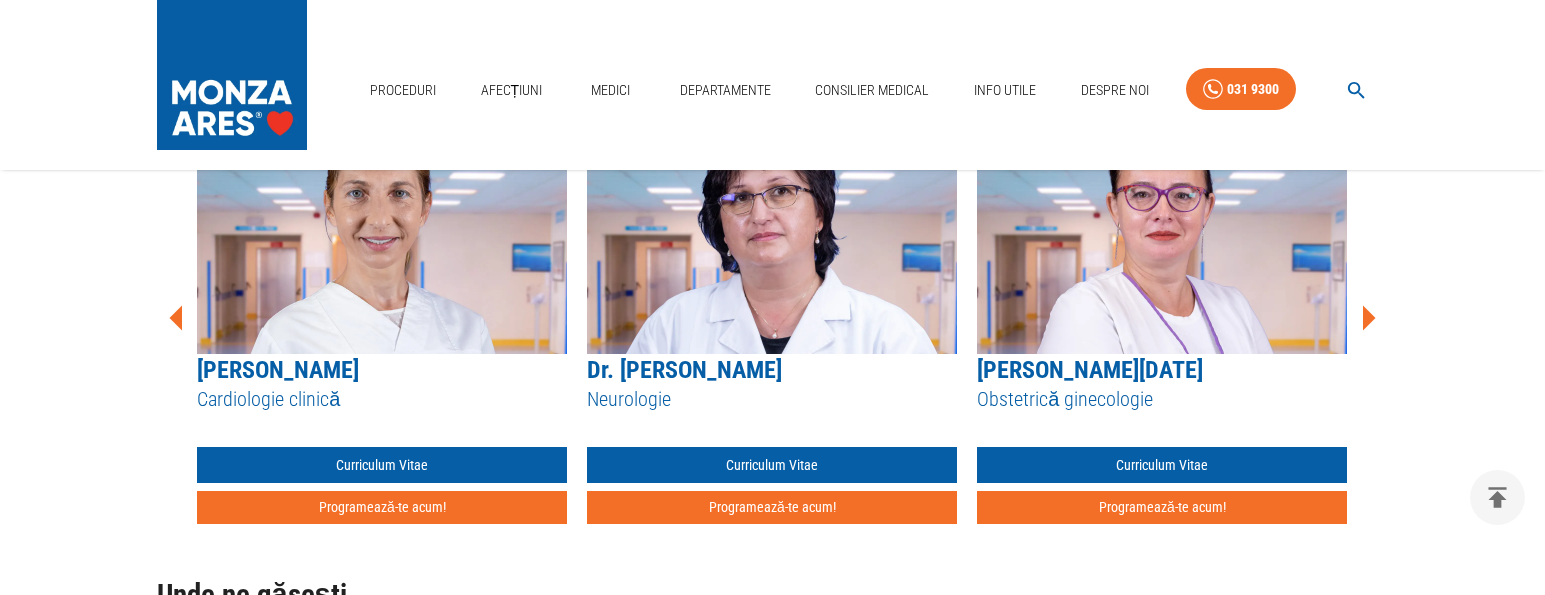 click 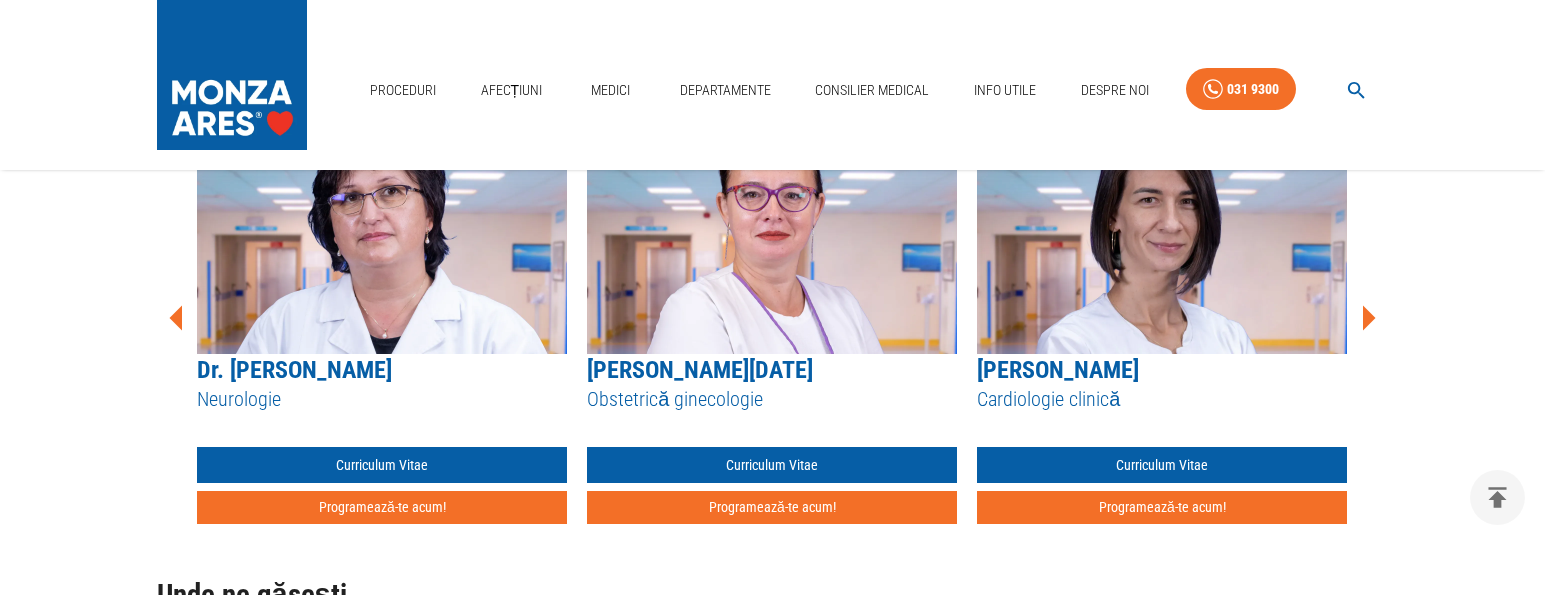 click 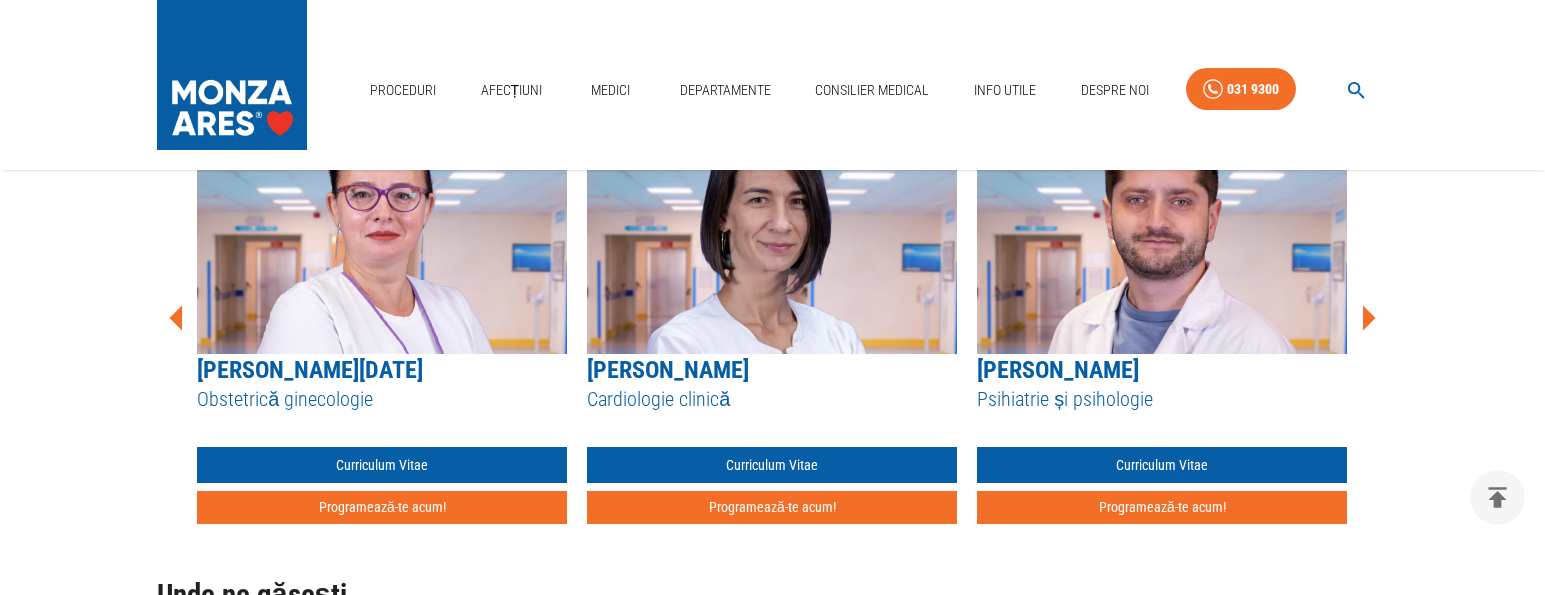 click 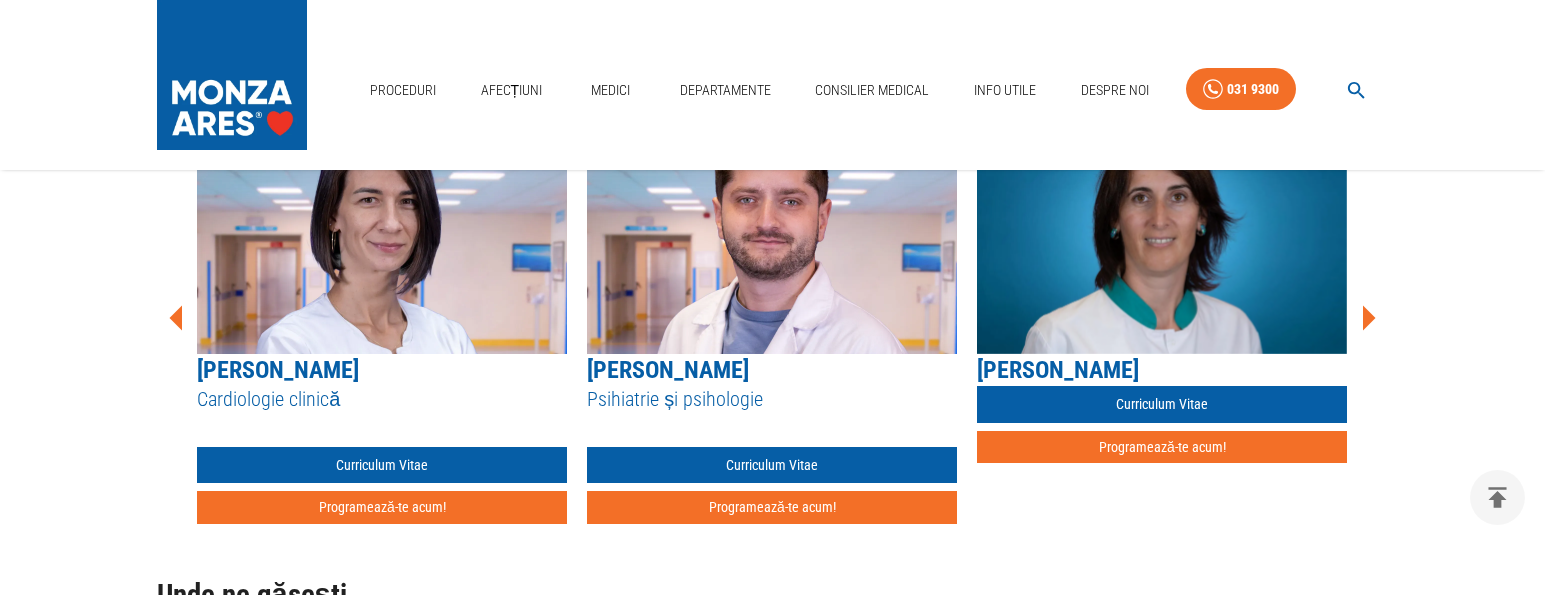 click 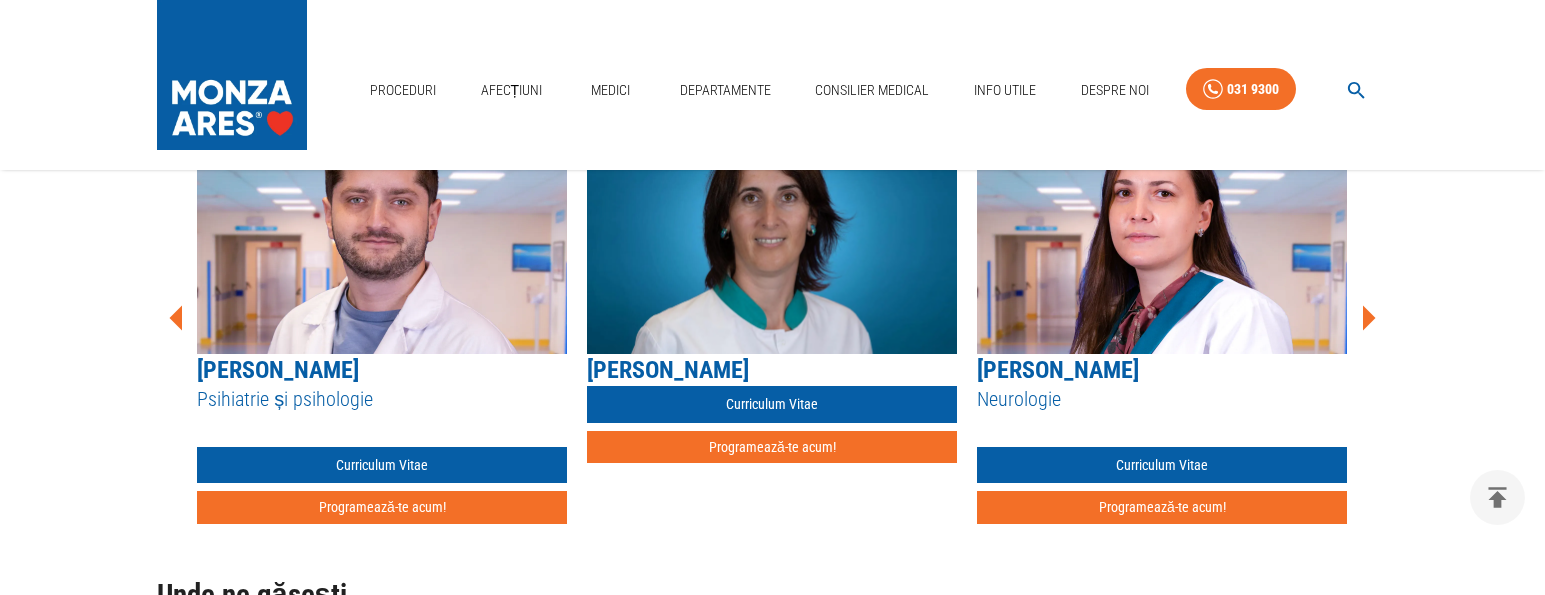 click 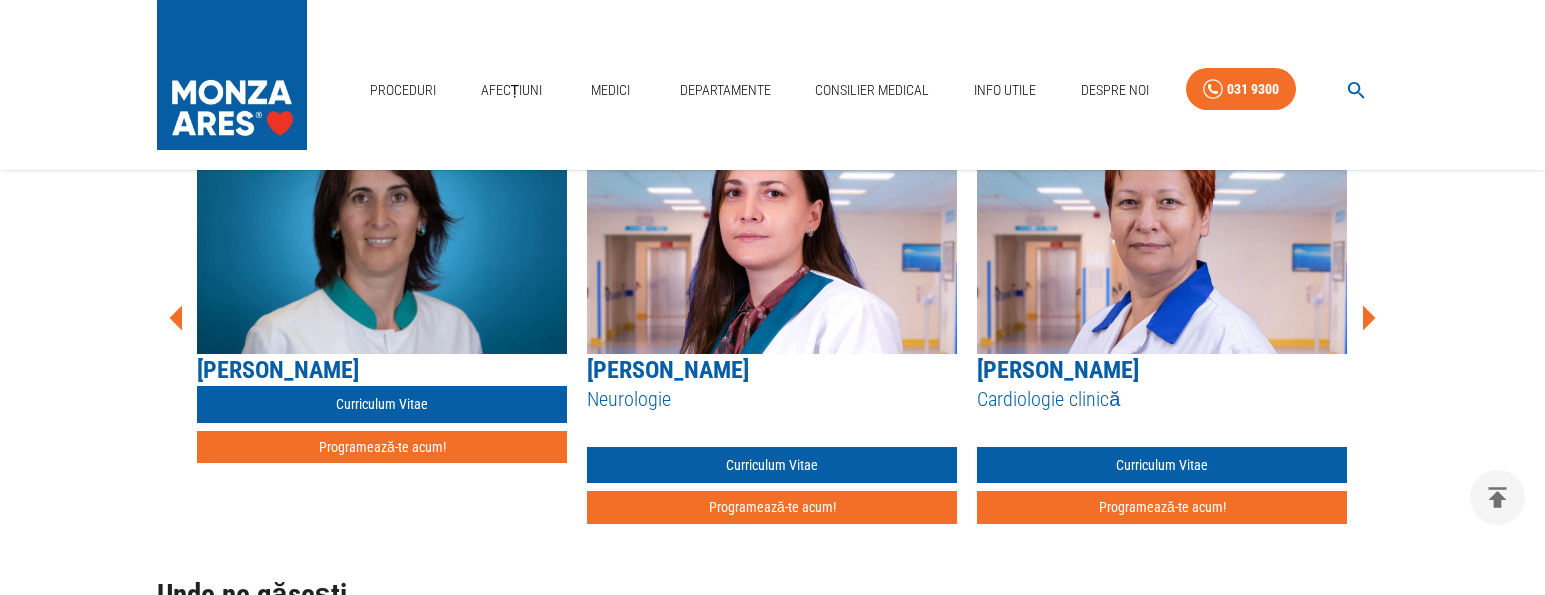 click 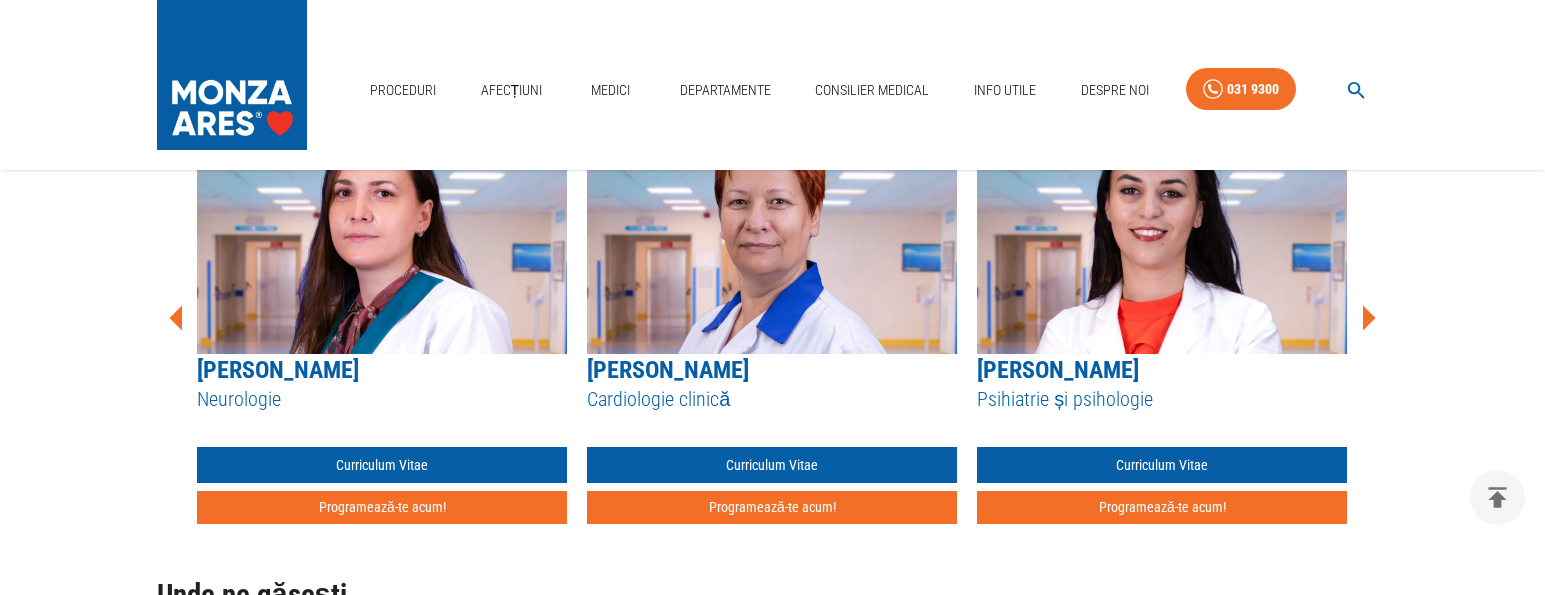 click 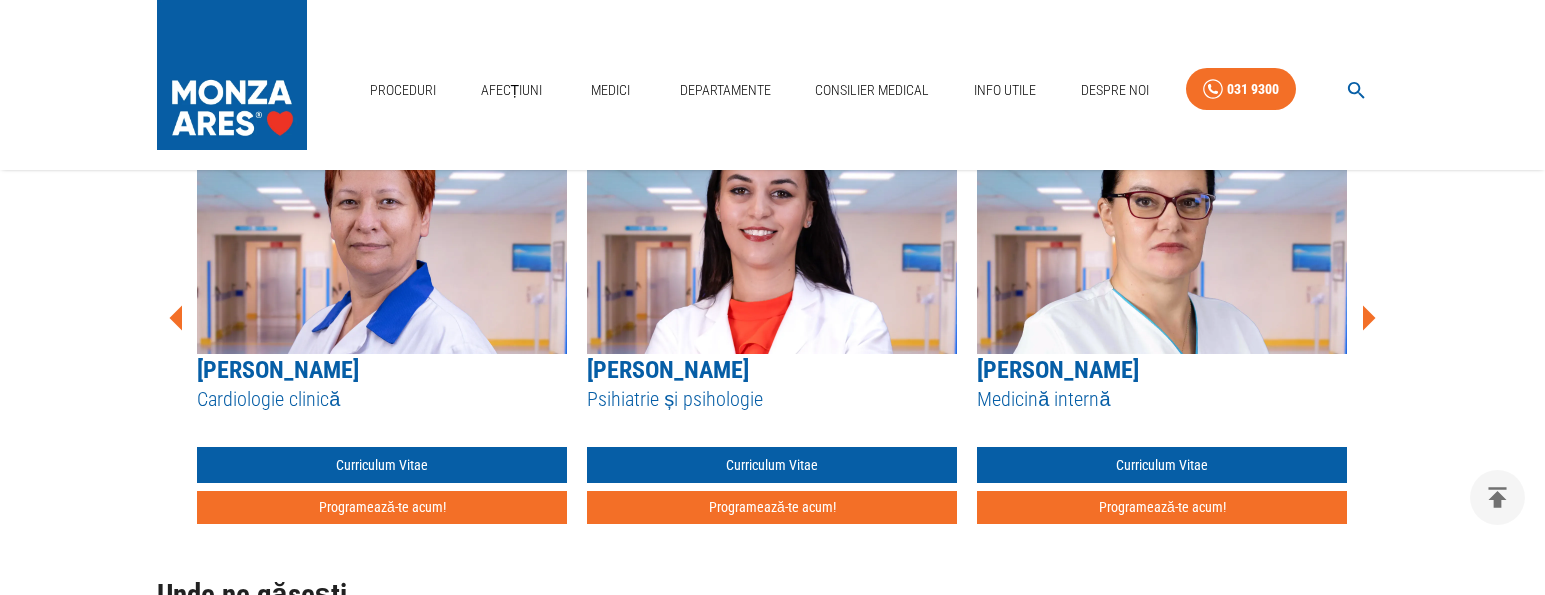 click 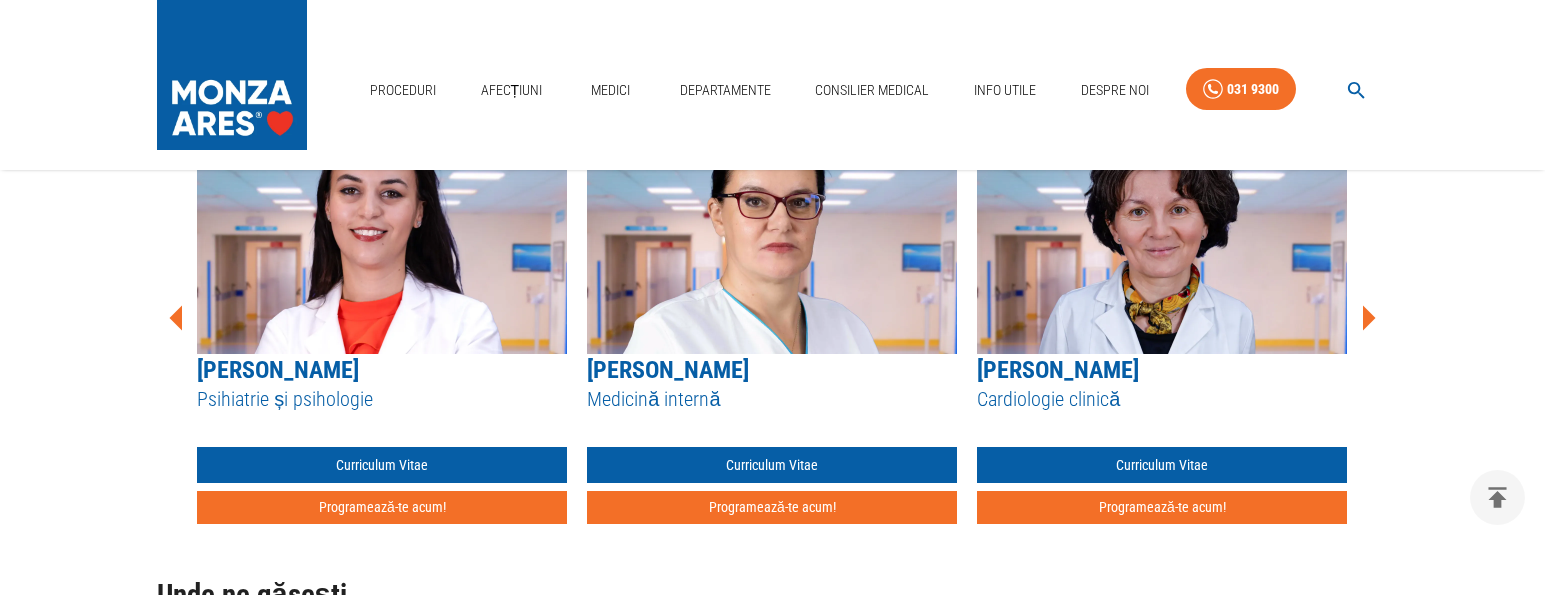 click 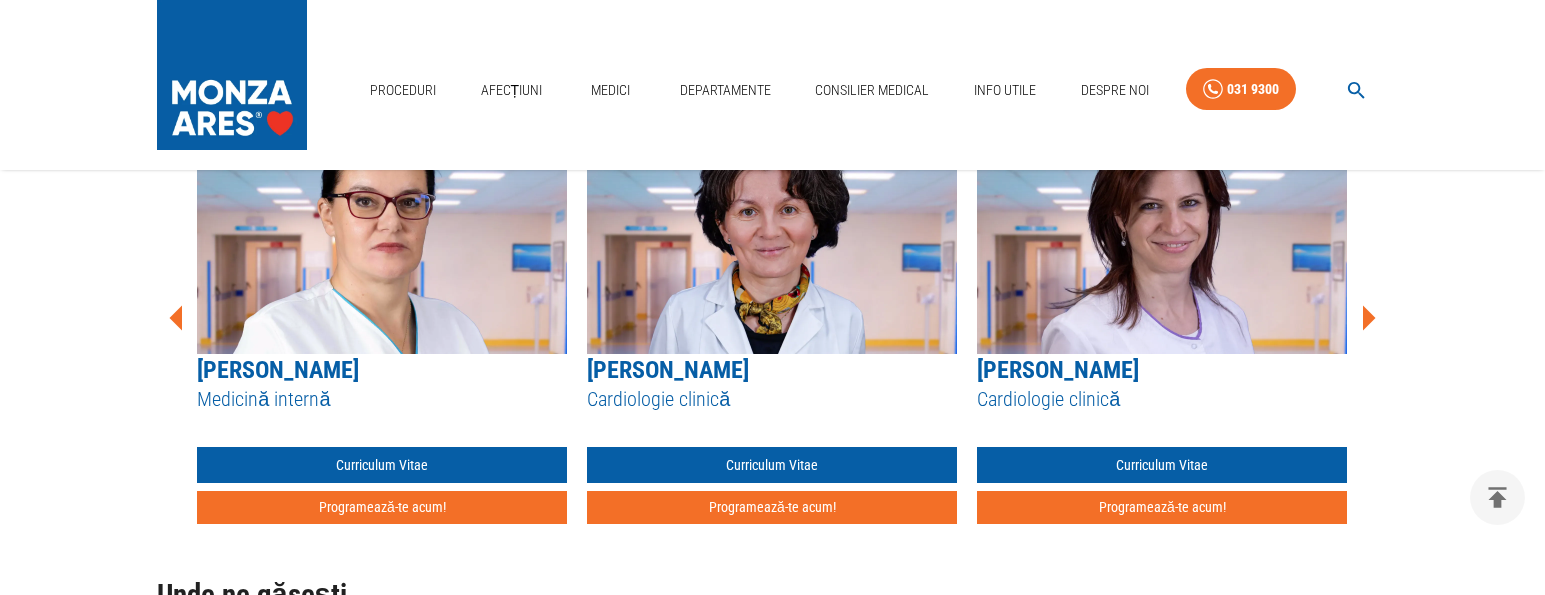 click 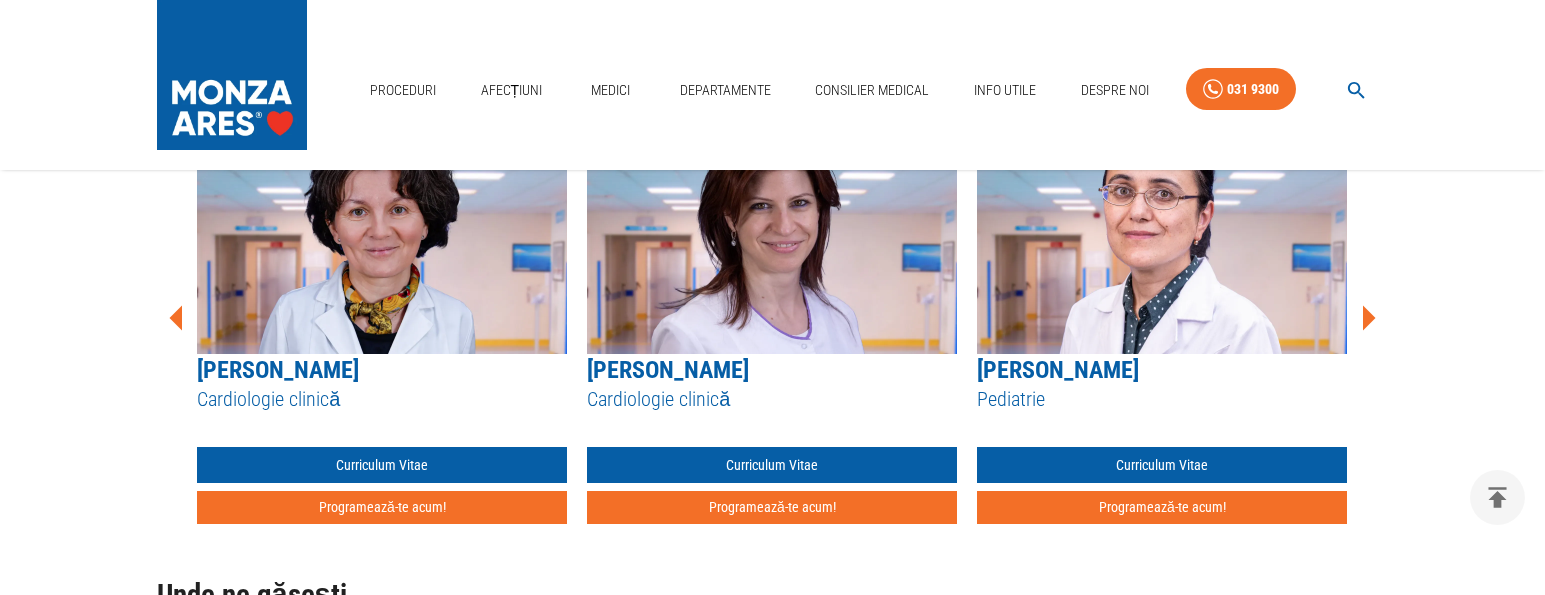 click 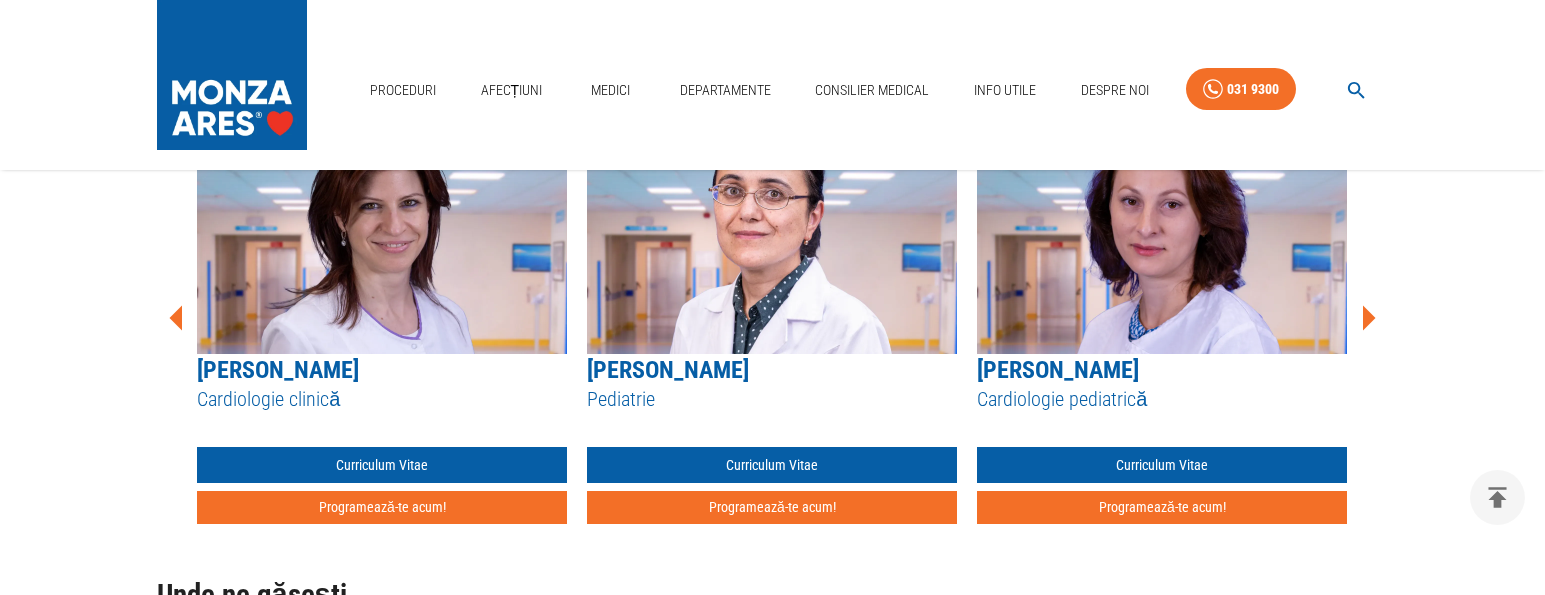 click 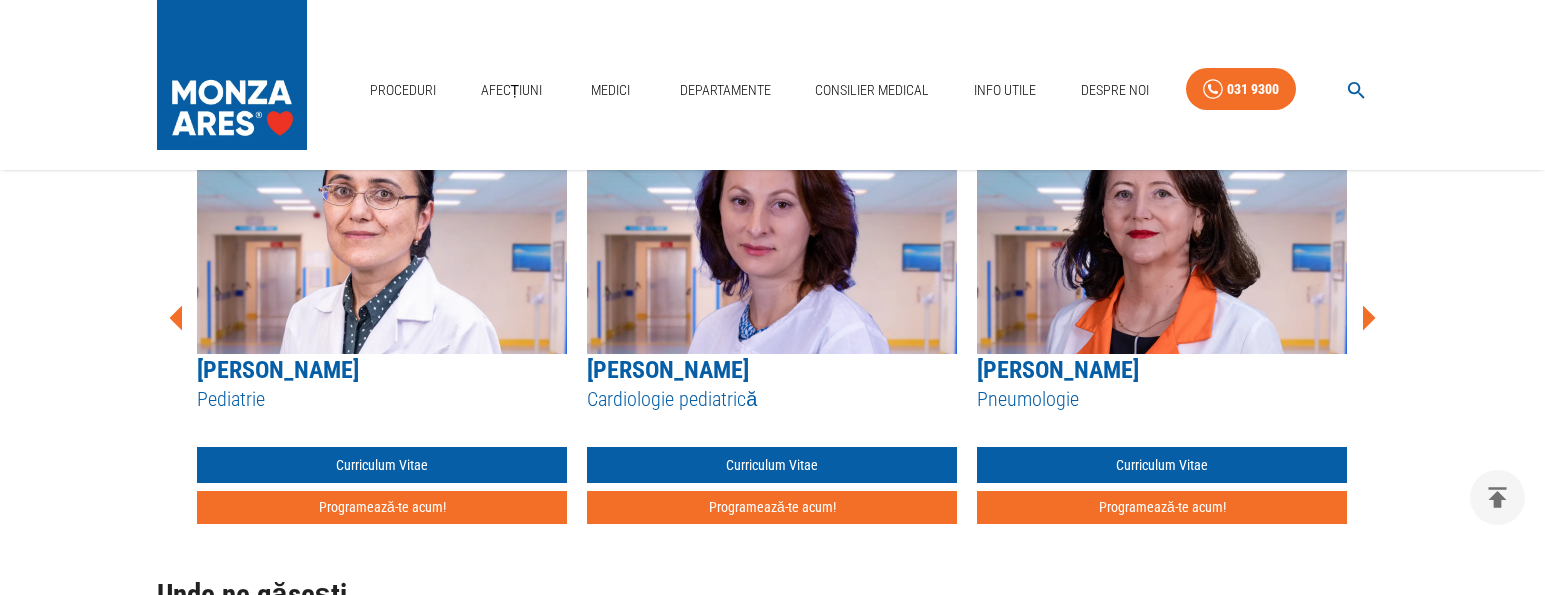 click 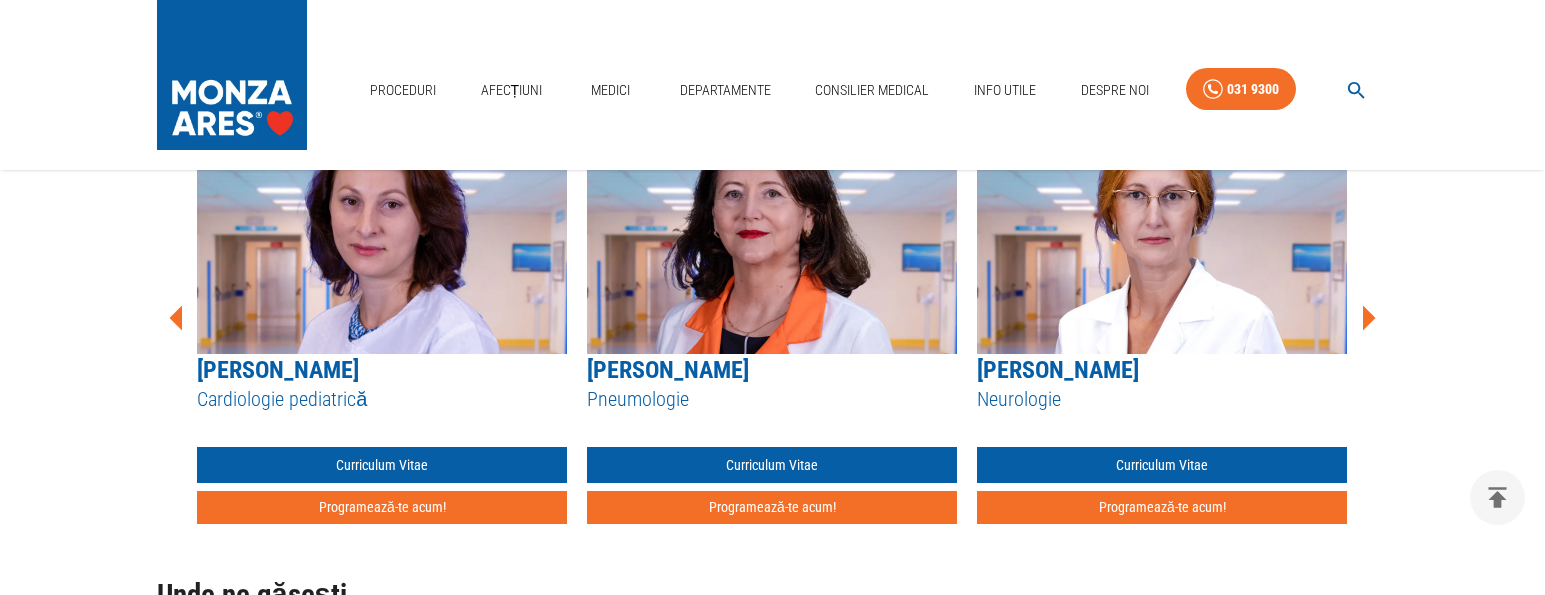 click 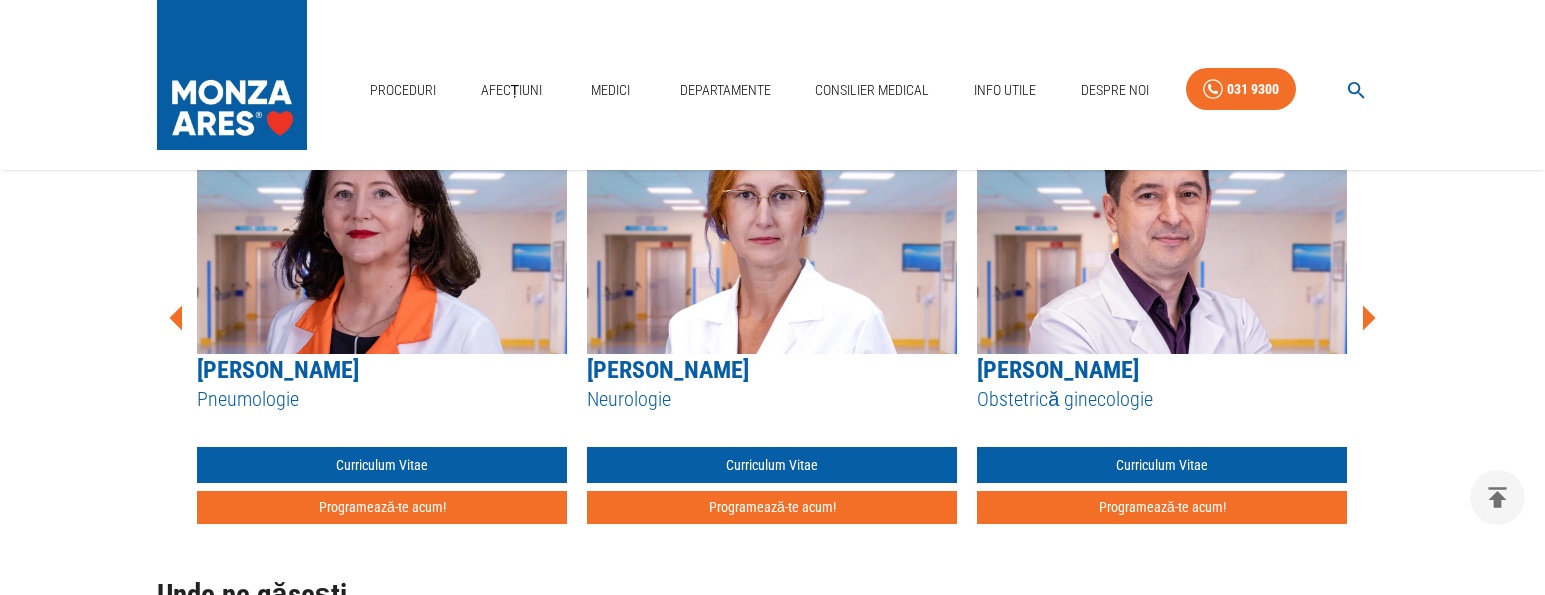 click 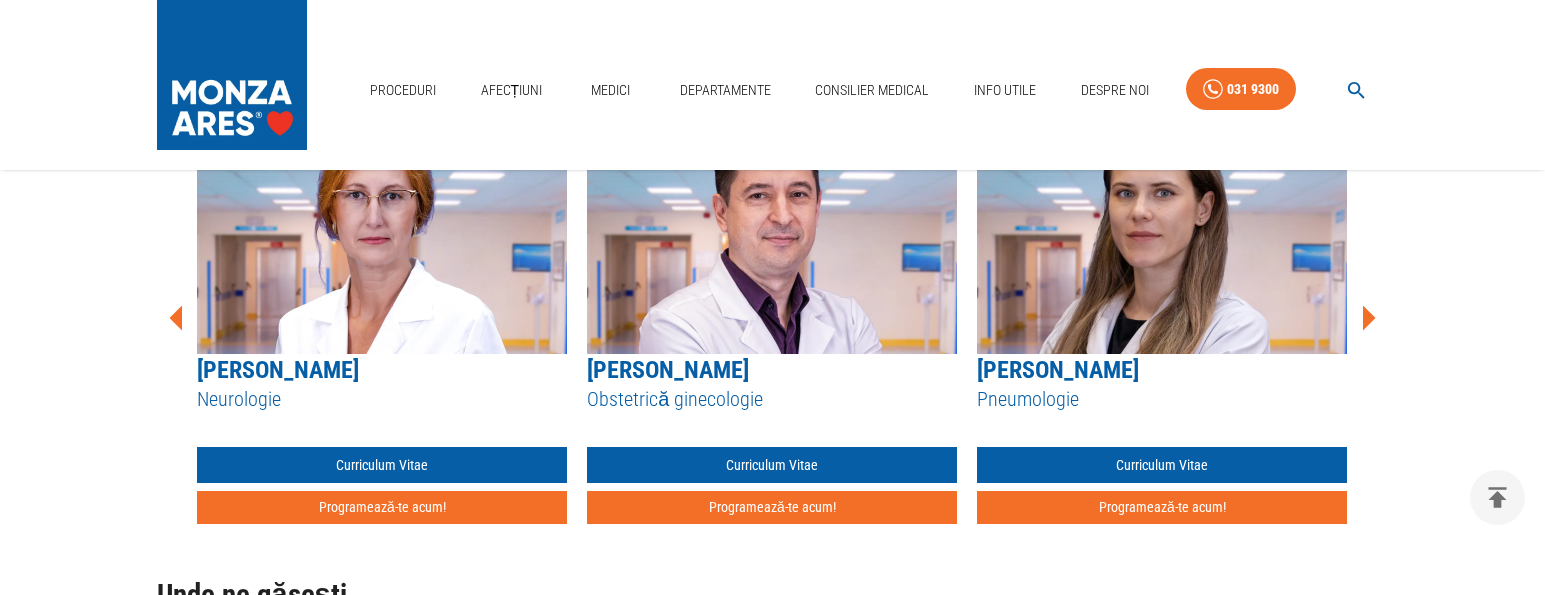 click 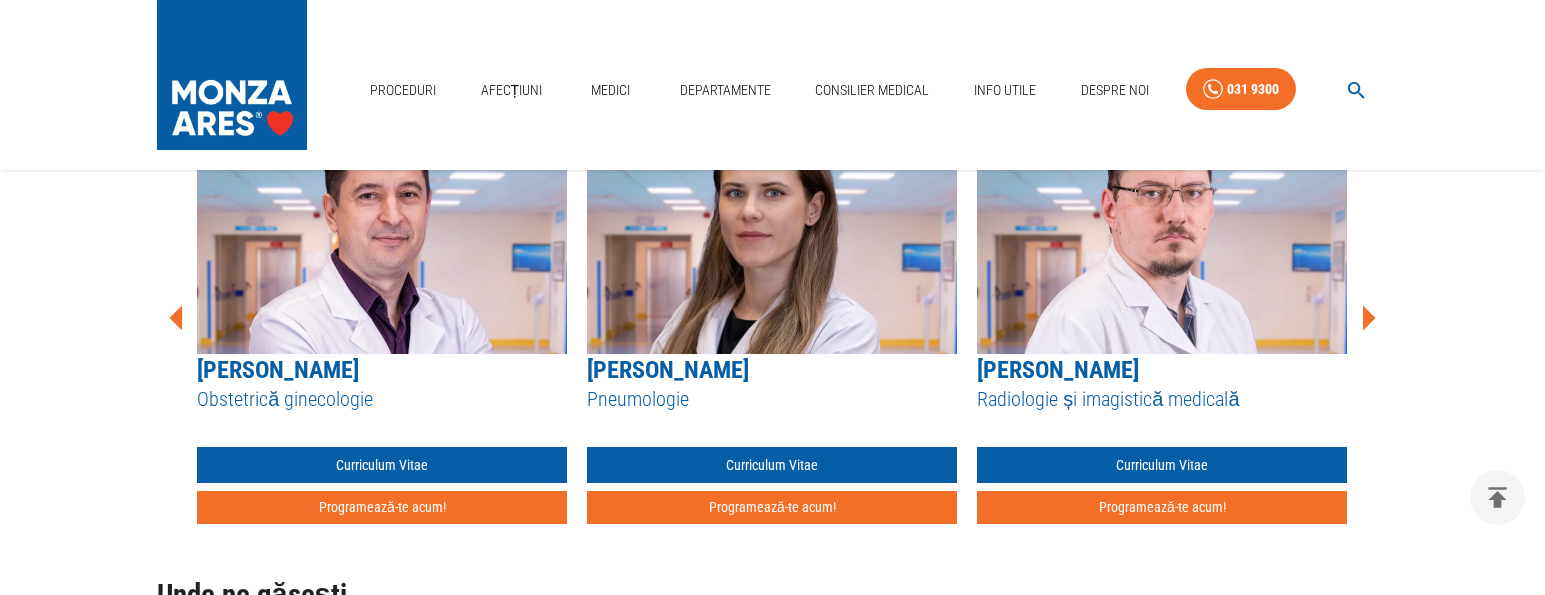 click 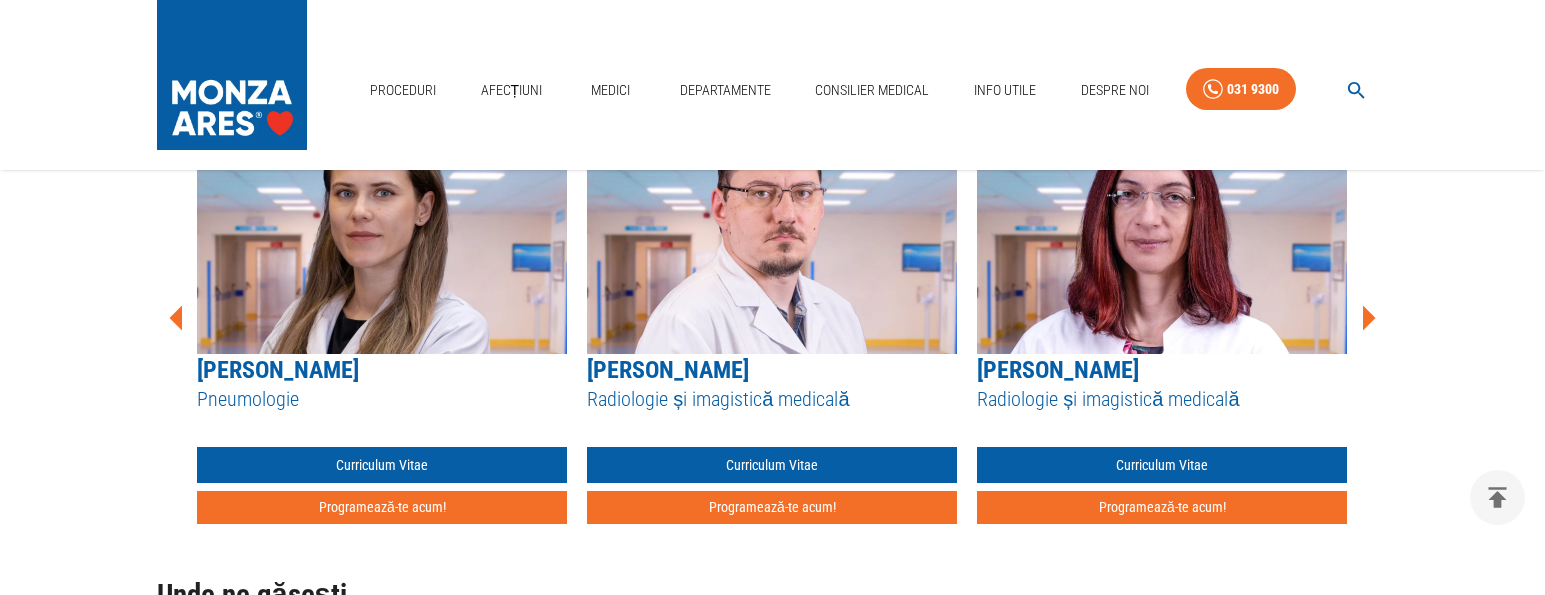 click on "[PERSON_NAME]" at bounding box center (1058, 370) 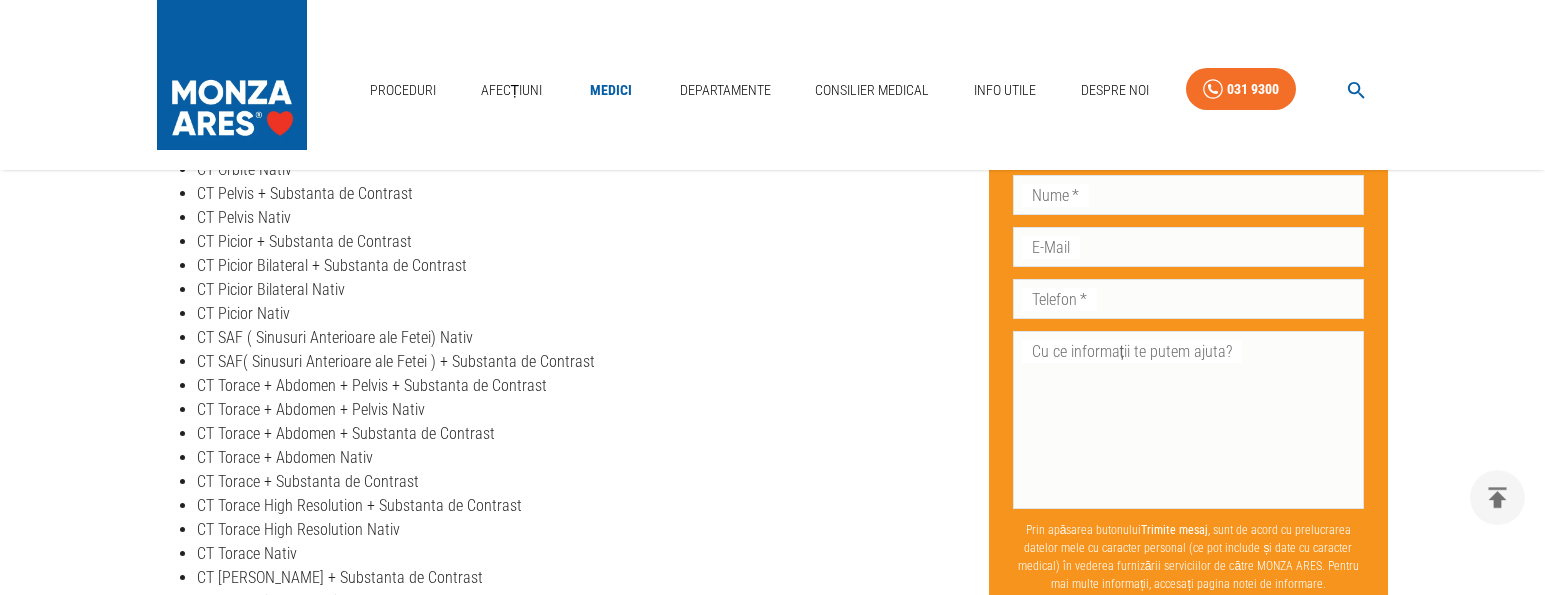 scroll, scrollTop: 2850, scrollLeft: 0, axis: vertical 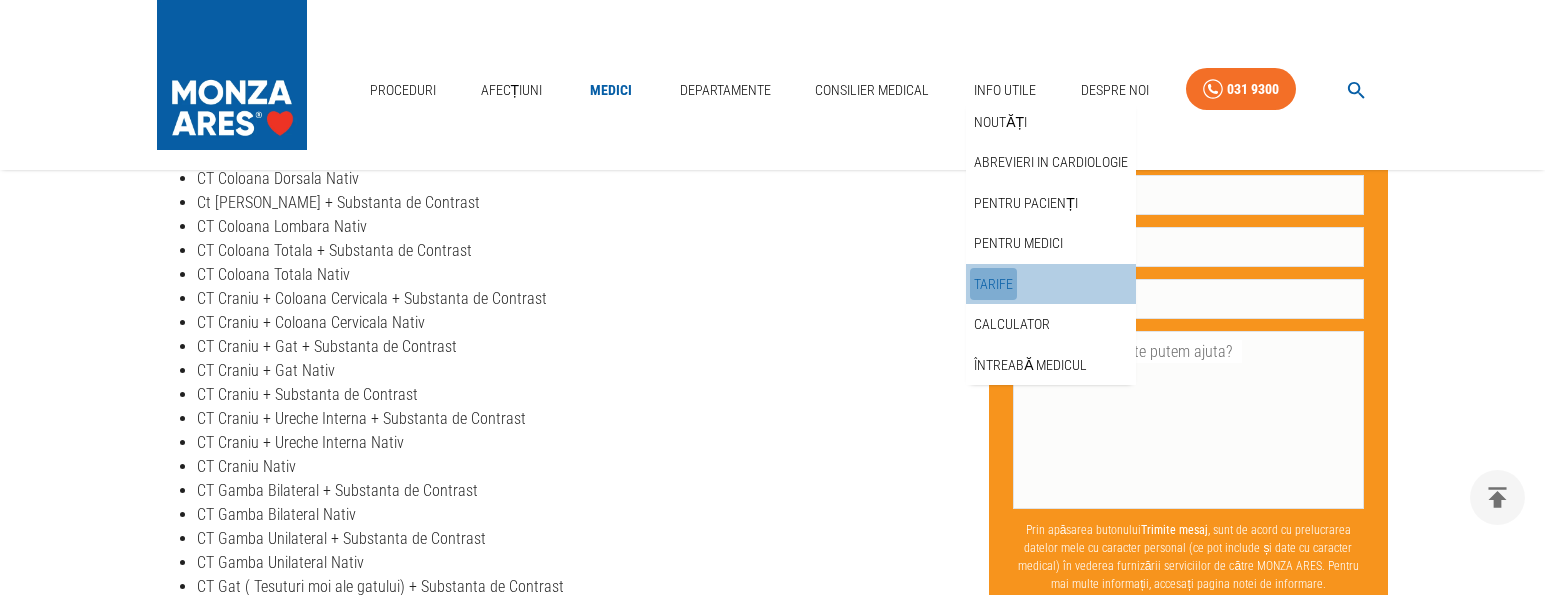 click on "Tarife" at bounding box center [993, 284] 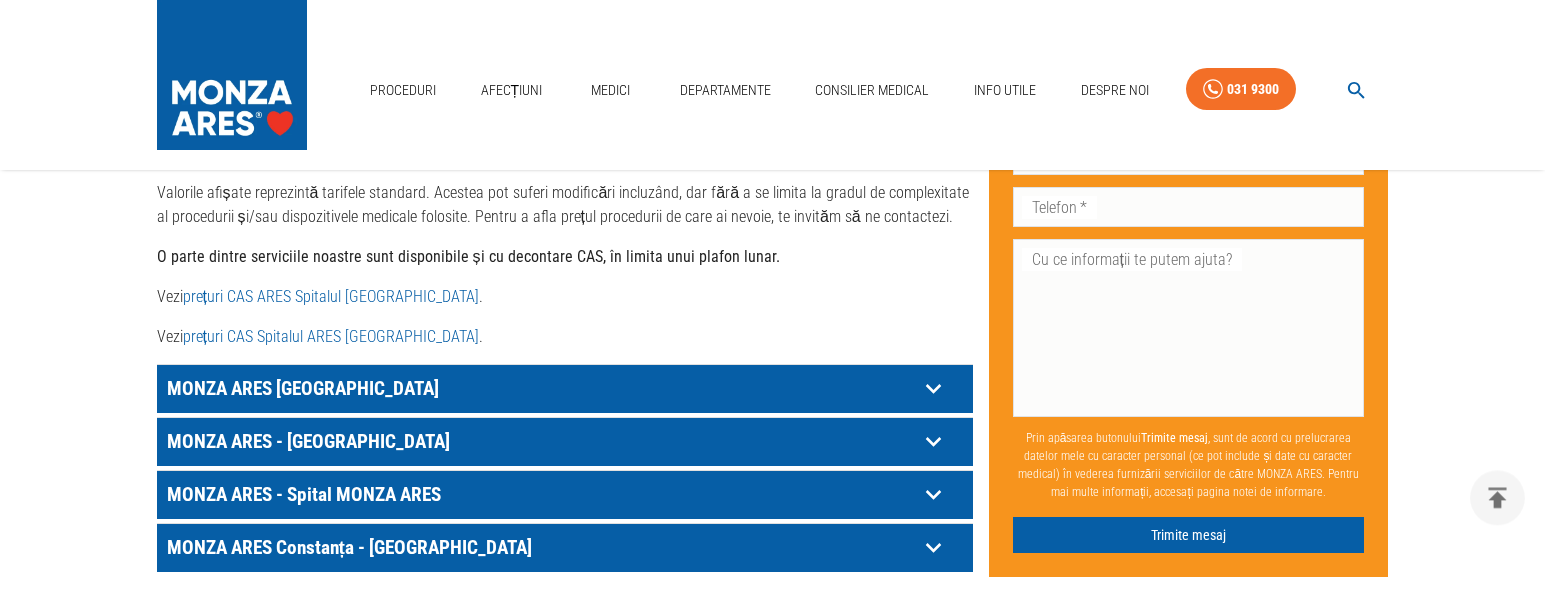 scroll, scrollTop: 1026, scrollLeft: 0, axis: vertical 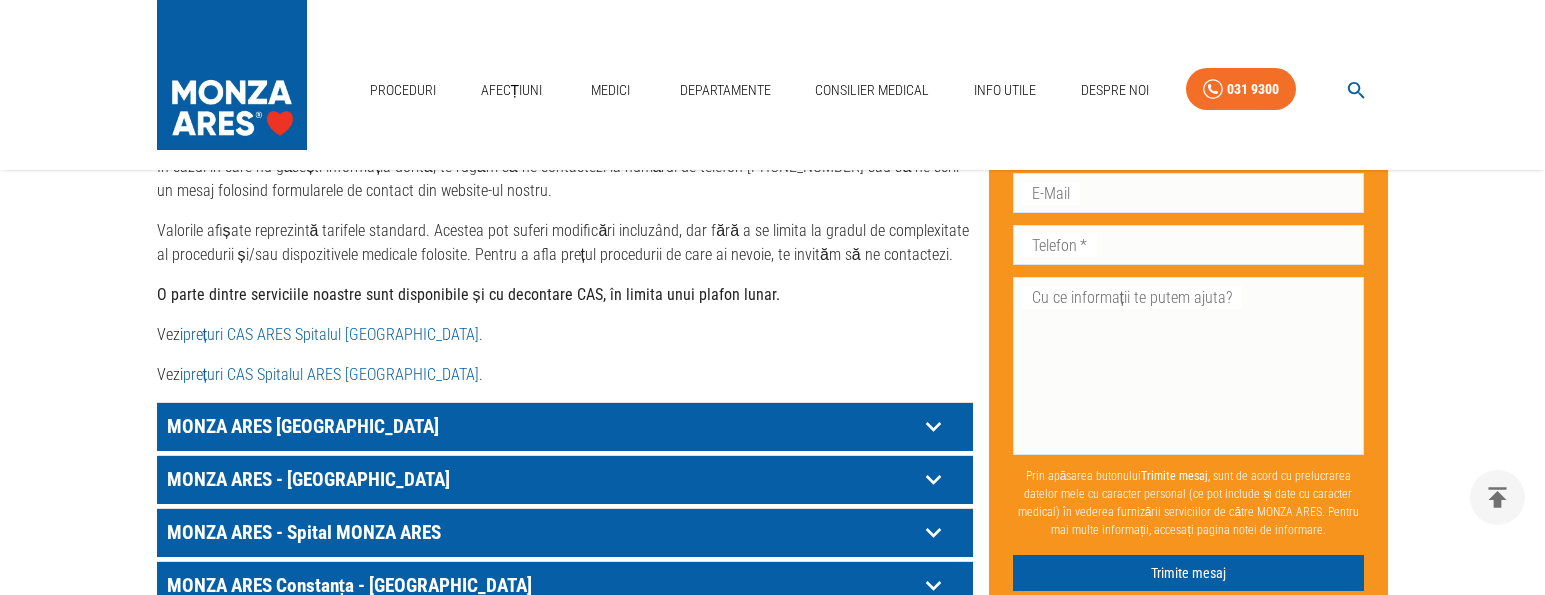 click on "prețuri CAS Spitalul ARES [GEOGRAPHIC_DATA]" at bounding box center [331, 374] 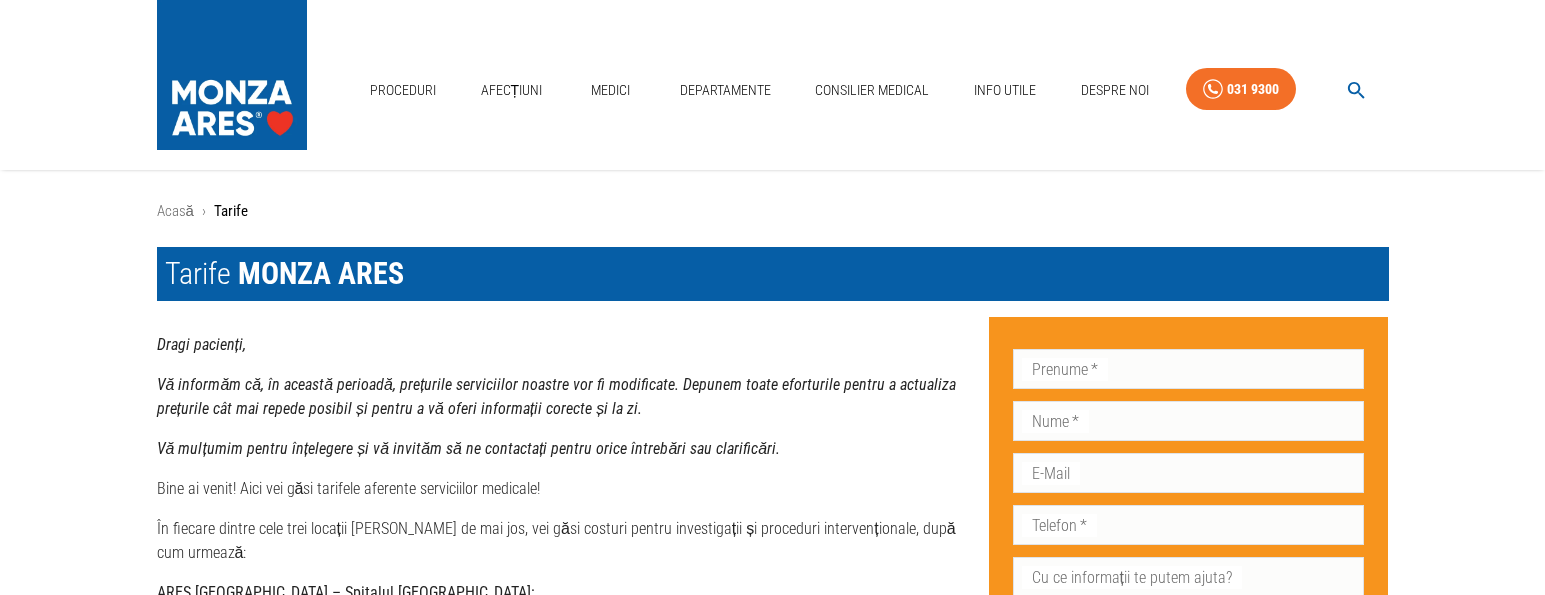 scroll, scrollTop: 114, scrollLeft: 0, axis: vertical 